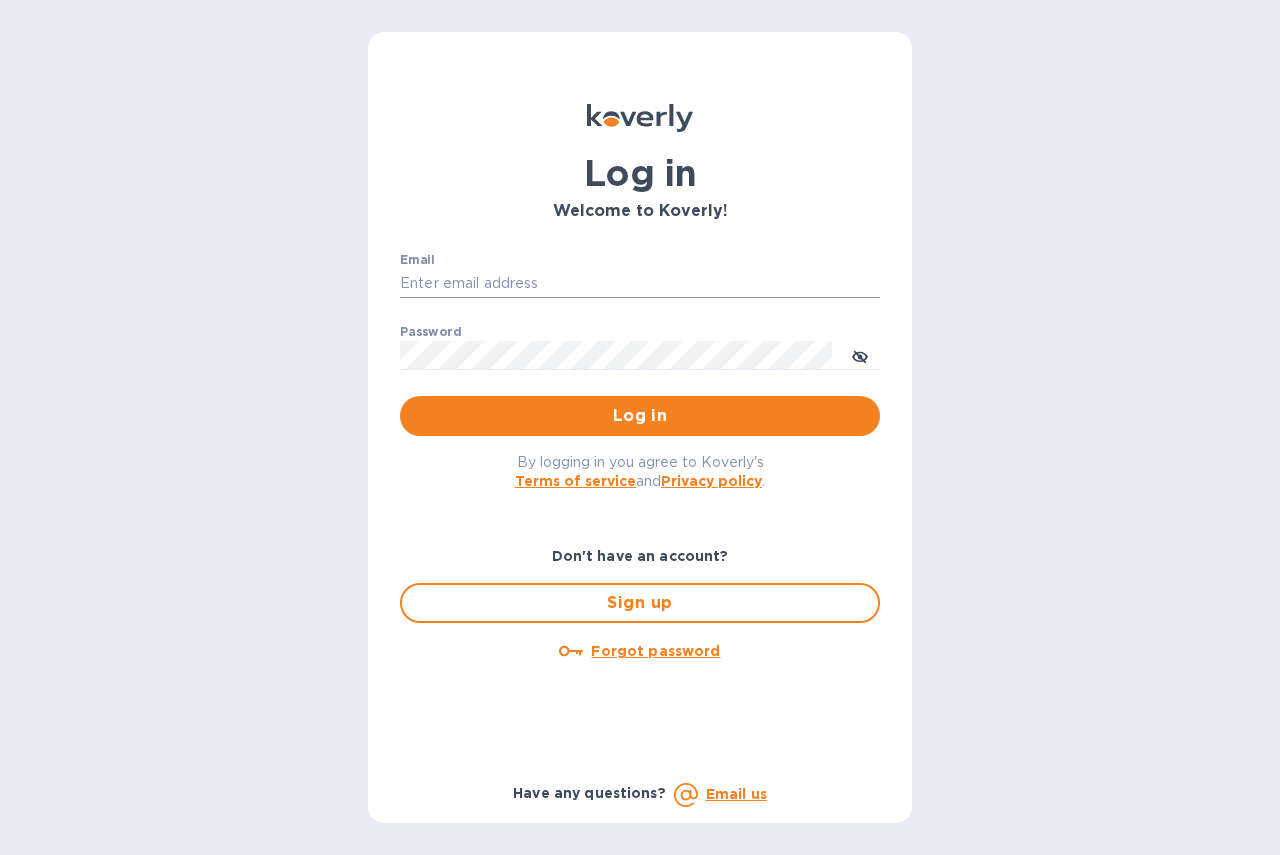 scroll, scrollTop: 0, scrollLeft: 0, axis: both 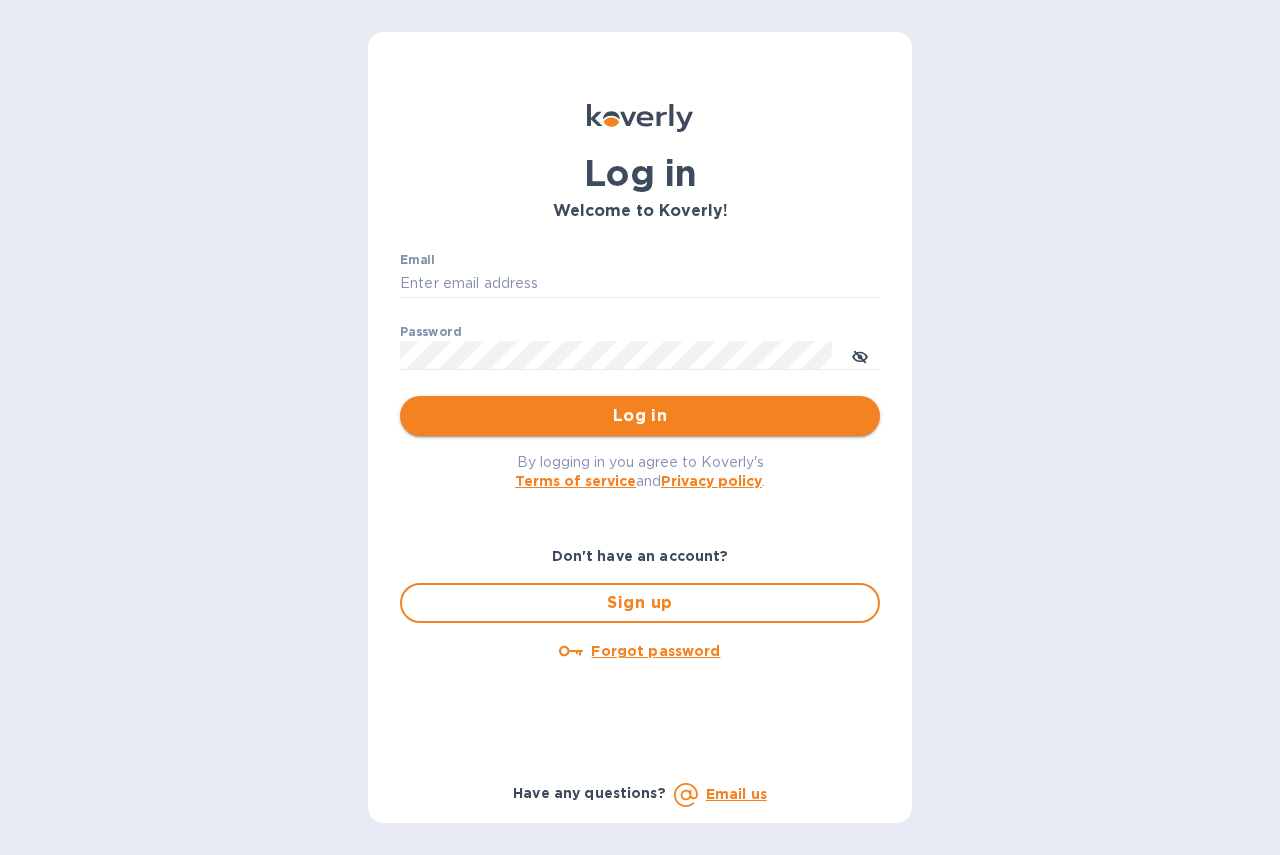 type on "[EMAIL]" 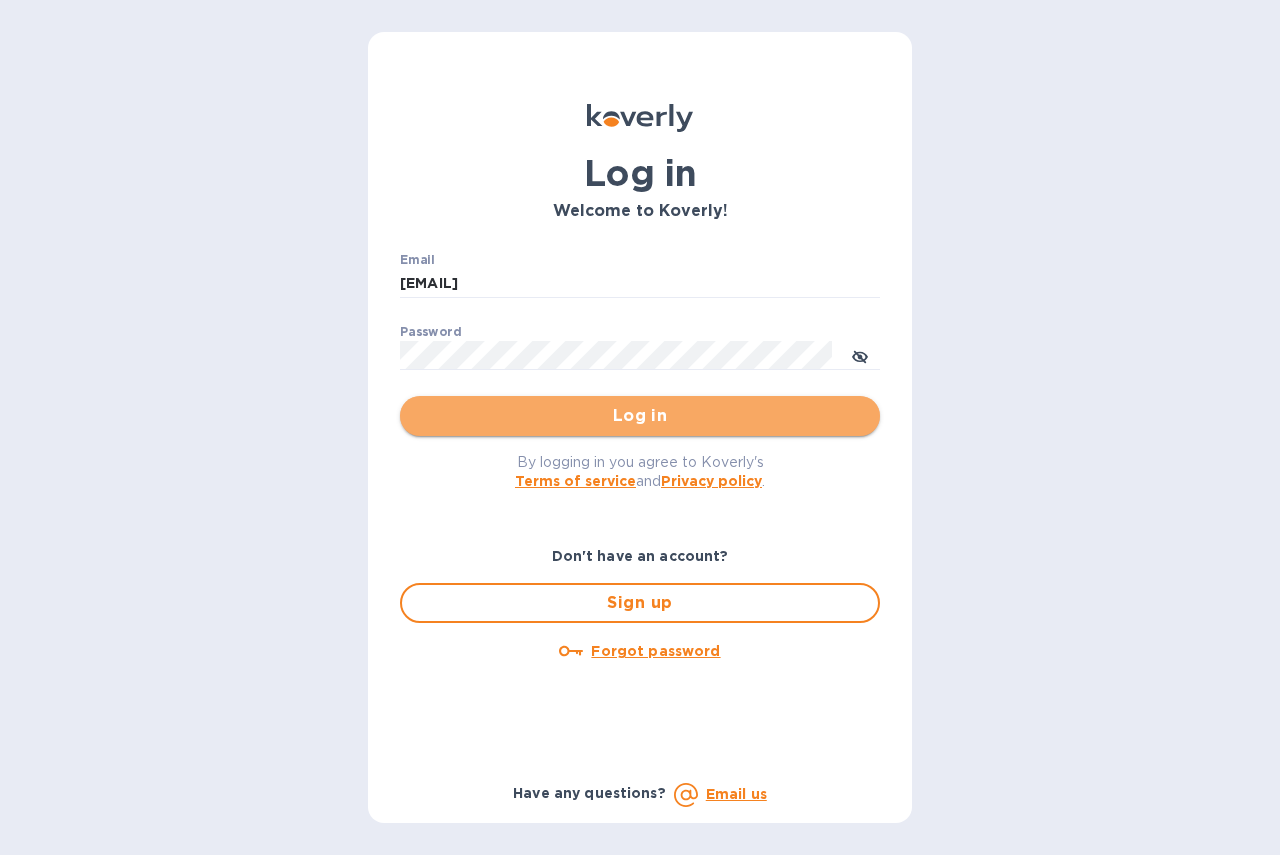 click on "Log in" at bounding box center (640, 416) 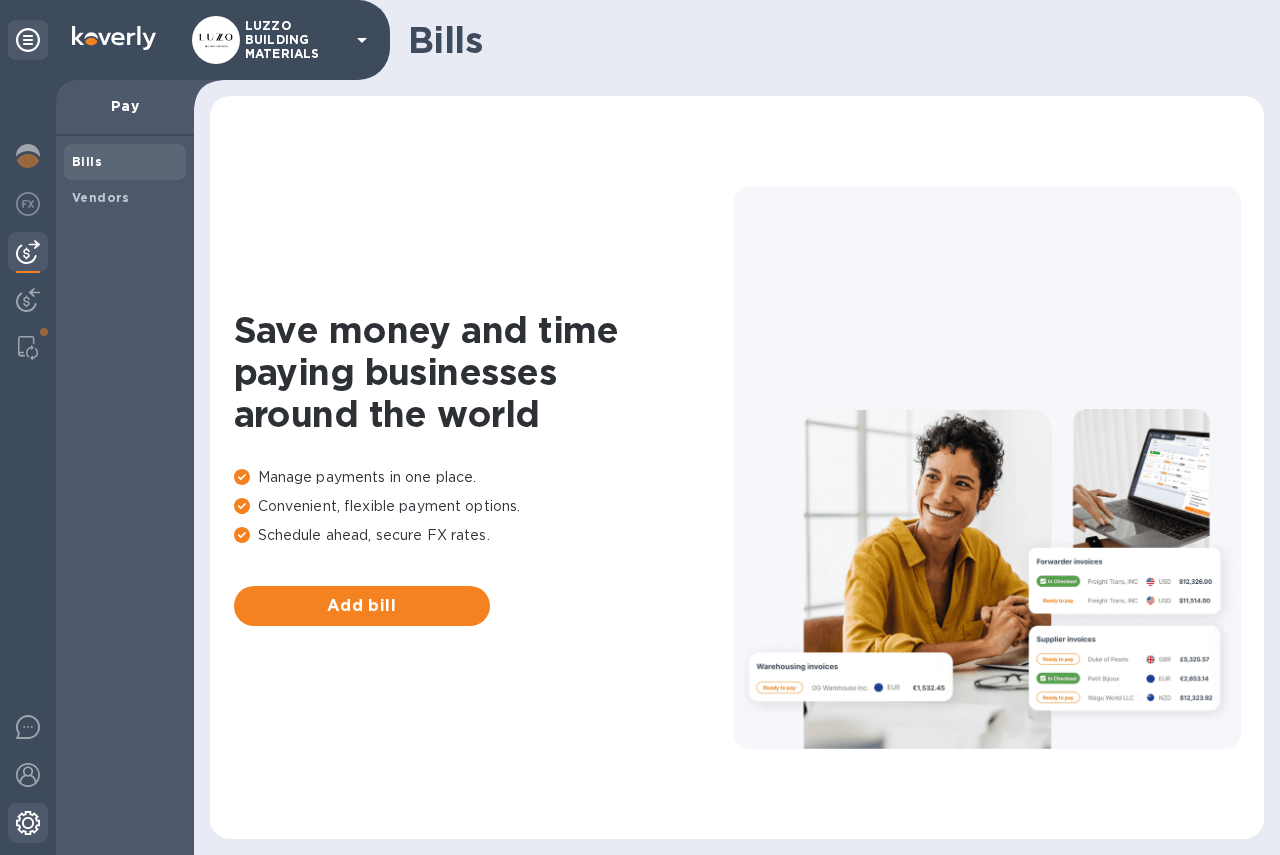 click at bounding box center [28, 825] 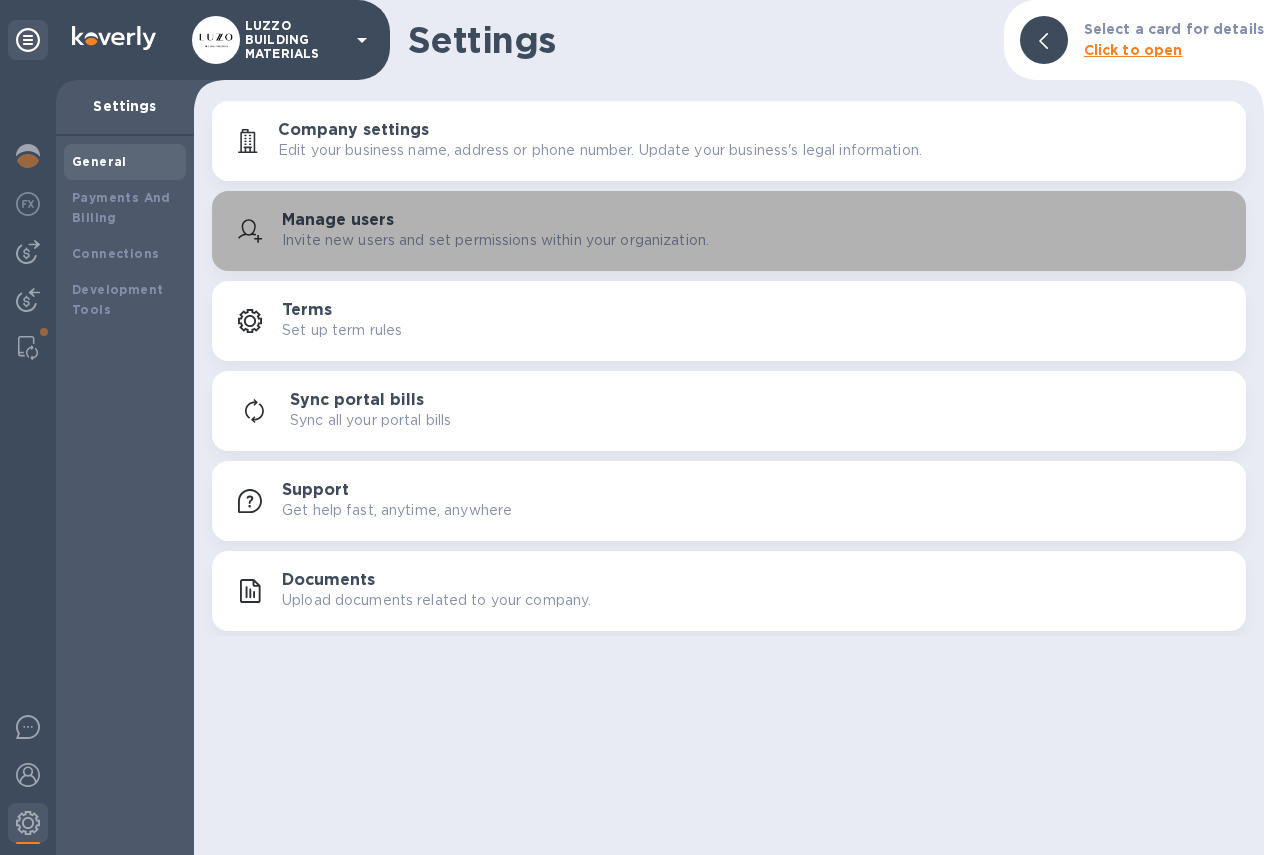 click on "Manage users" at bounding box center [338, 220] 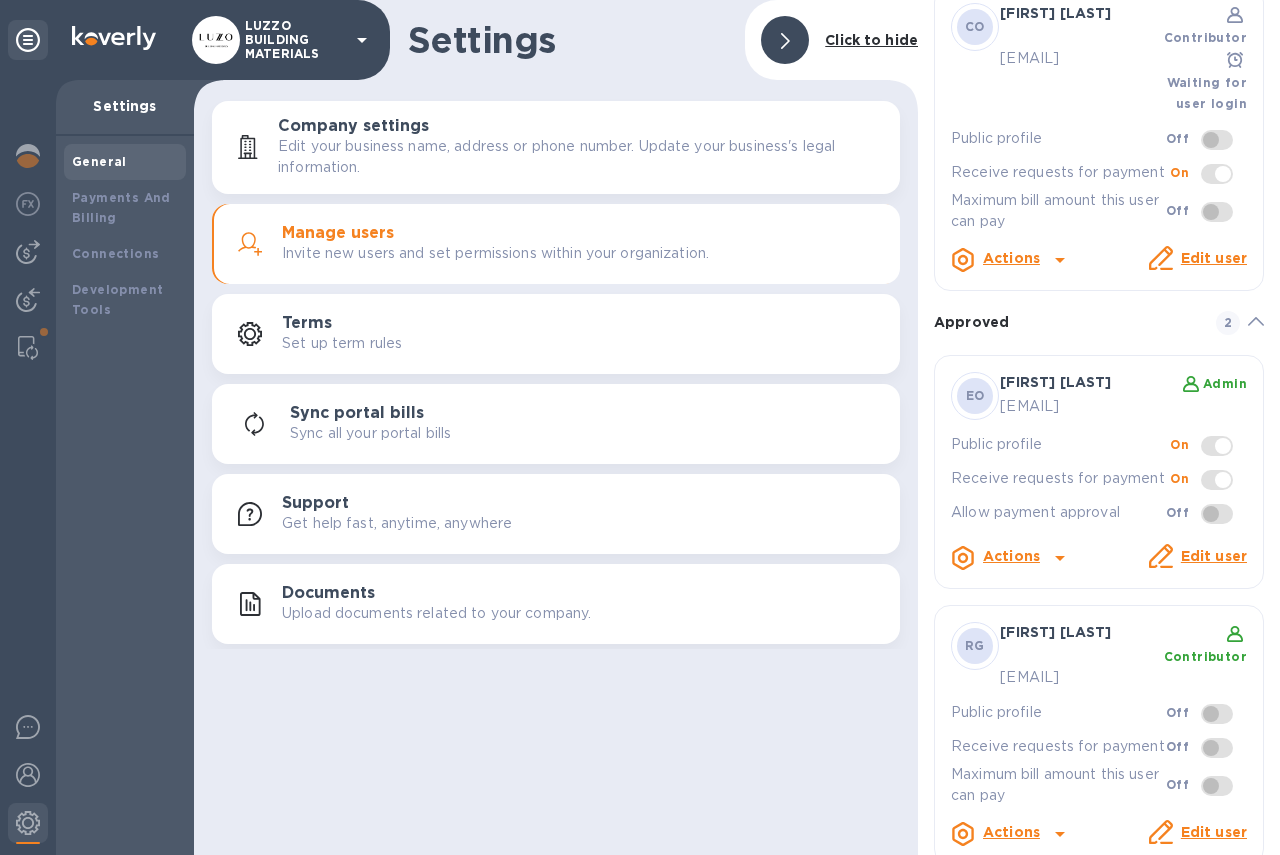 scroll, scrollTop: 165, scrollLeft: 0, axis: vertical 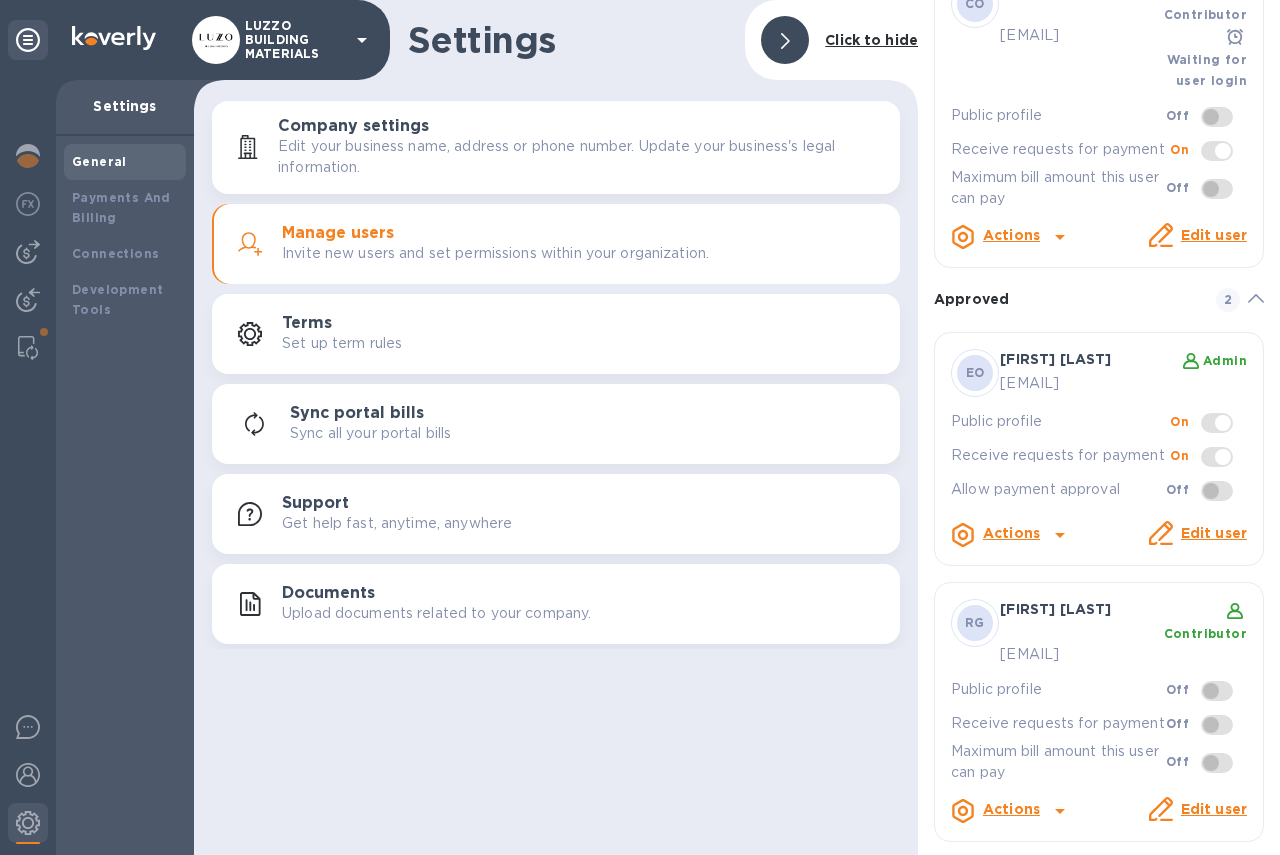 click at bounding box center [1160, 812] 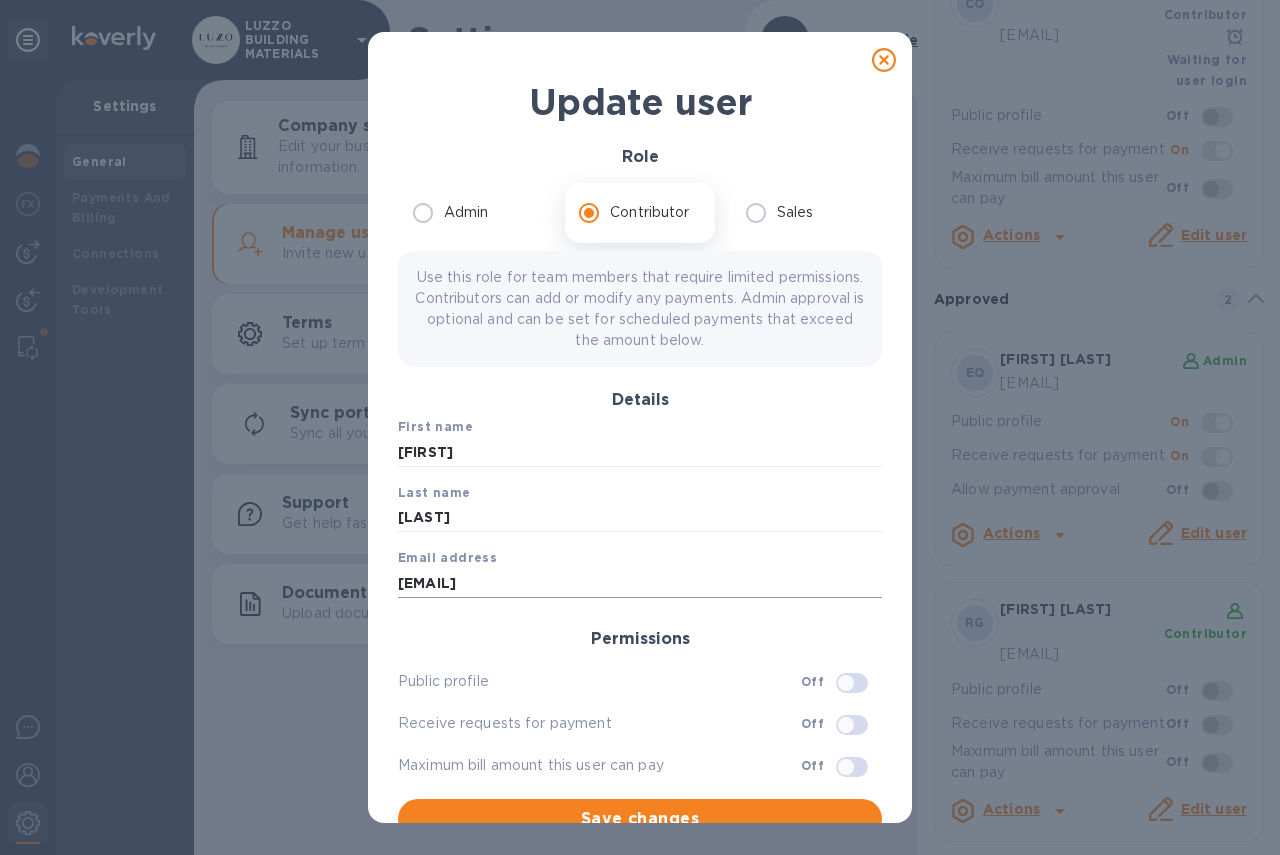 scroll, scrollTop: 8, scrollLeft: 0, axis: vertical 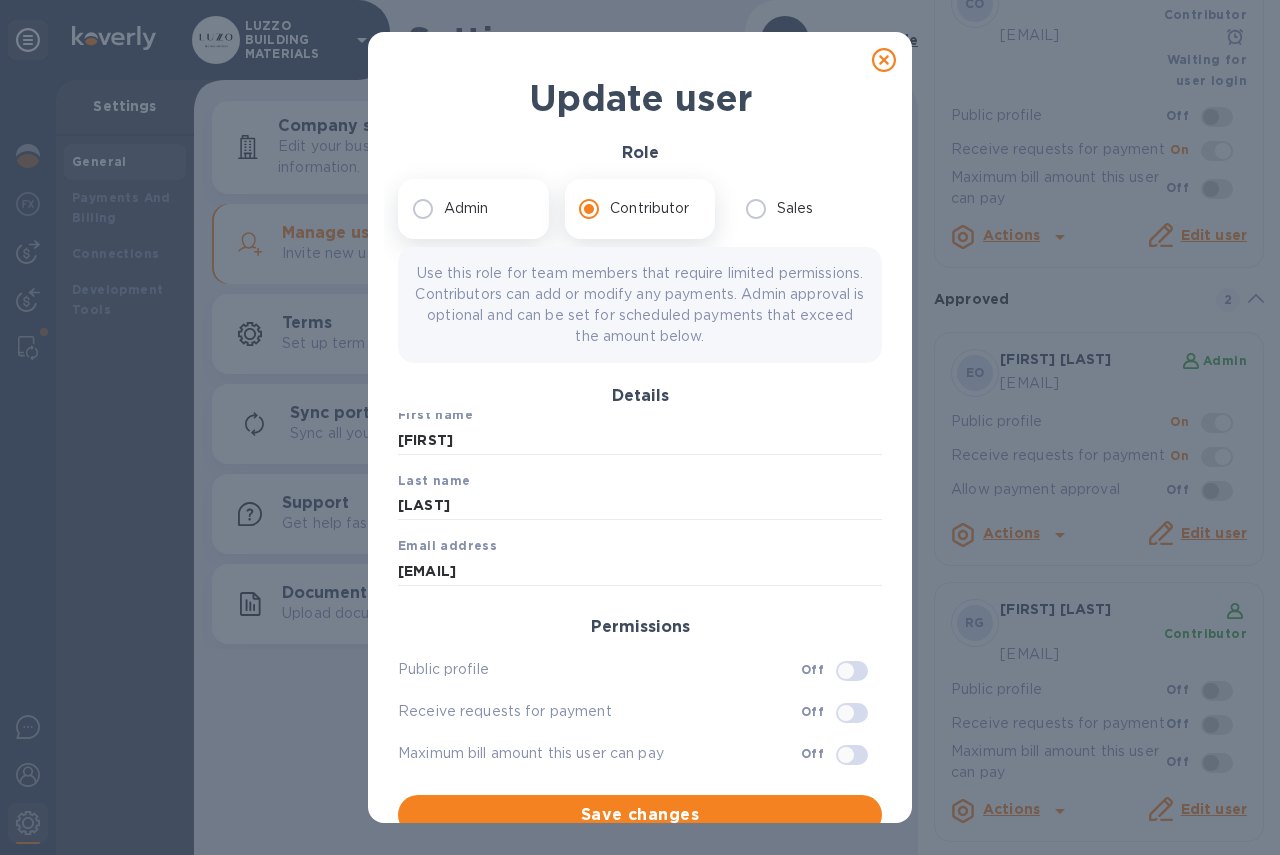 click on "Admin" at bounding box center (423, 209) 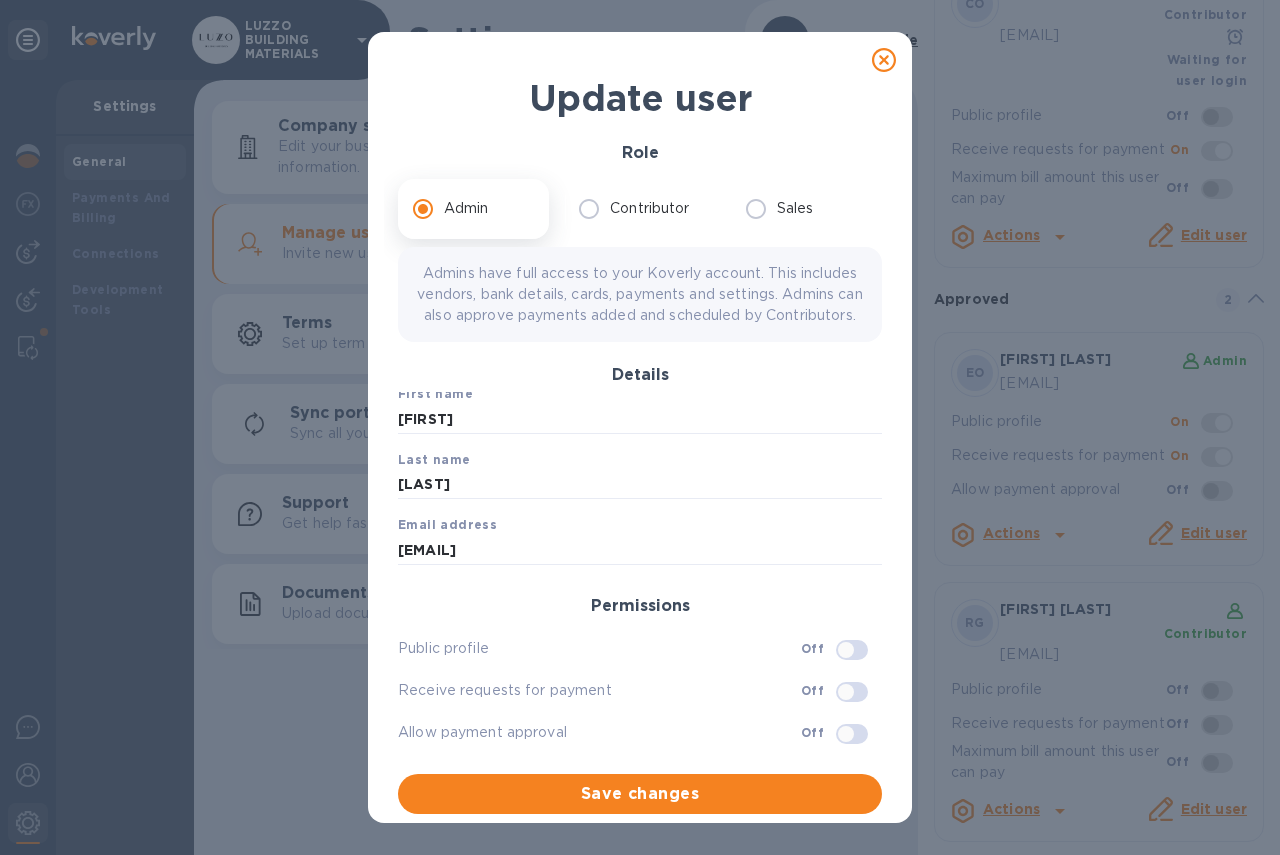 scroll, scrollTop: 24, scrollLeft: 0, axis: vertical 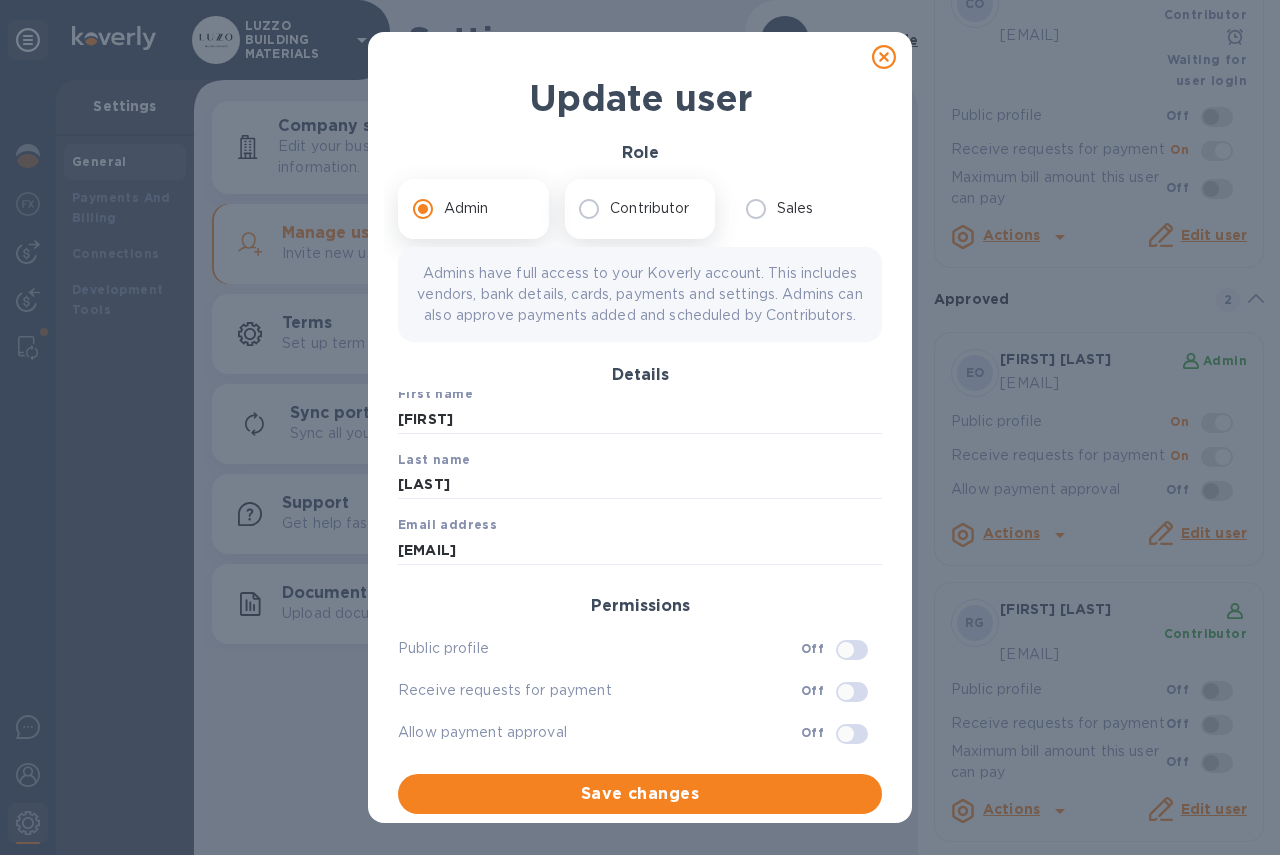 click on "Contributor" at bounding box center [640, 209] 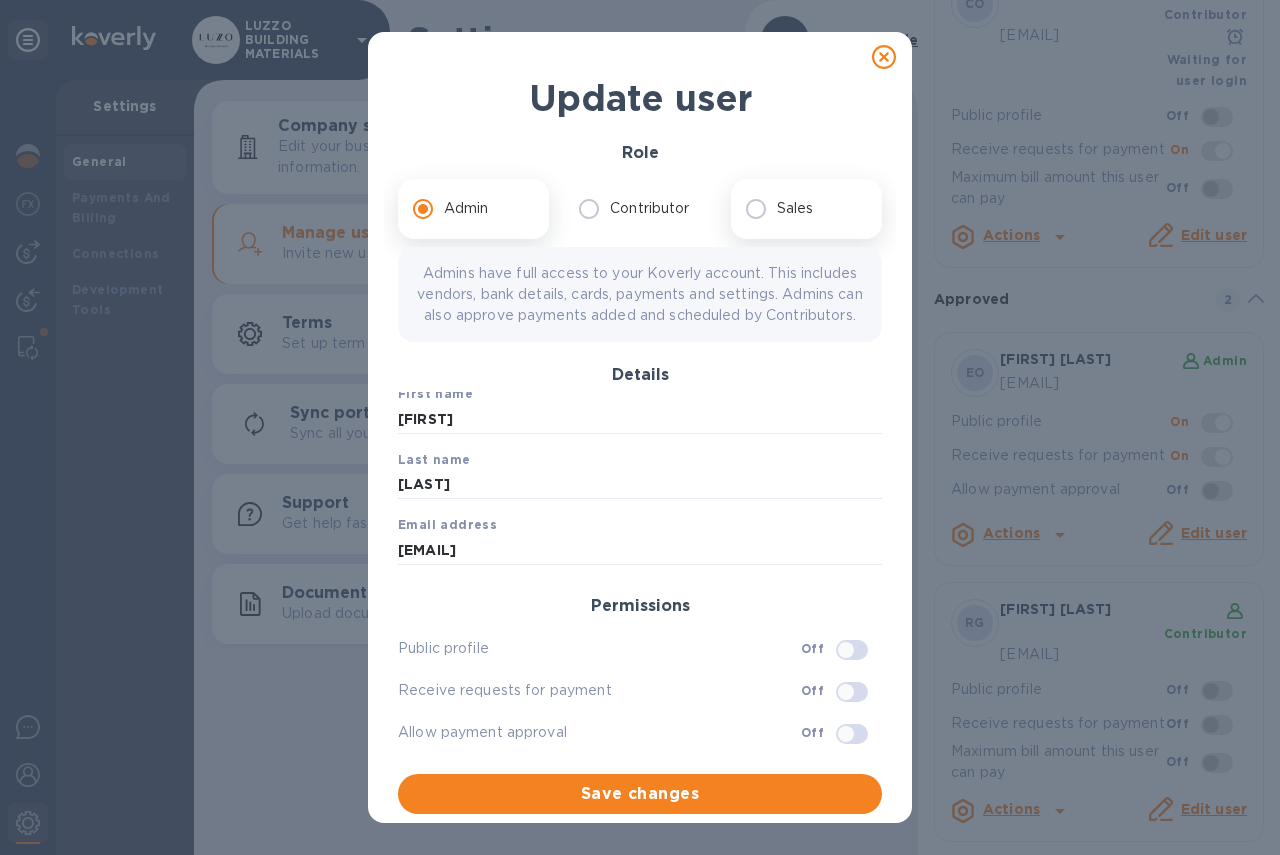 click on "Sales" at bounding box center (795, 208) 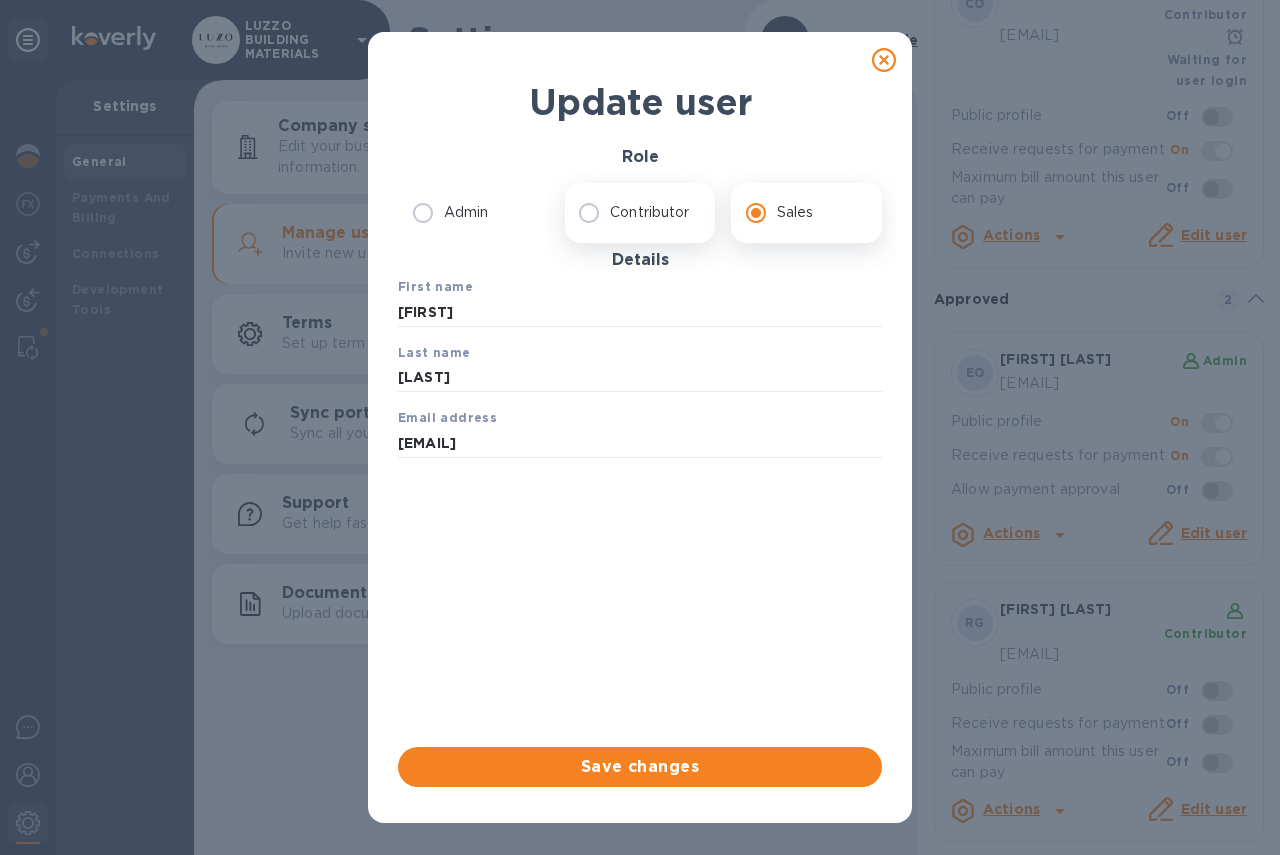 click on "Contributor" at bounding box center (649, 212) 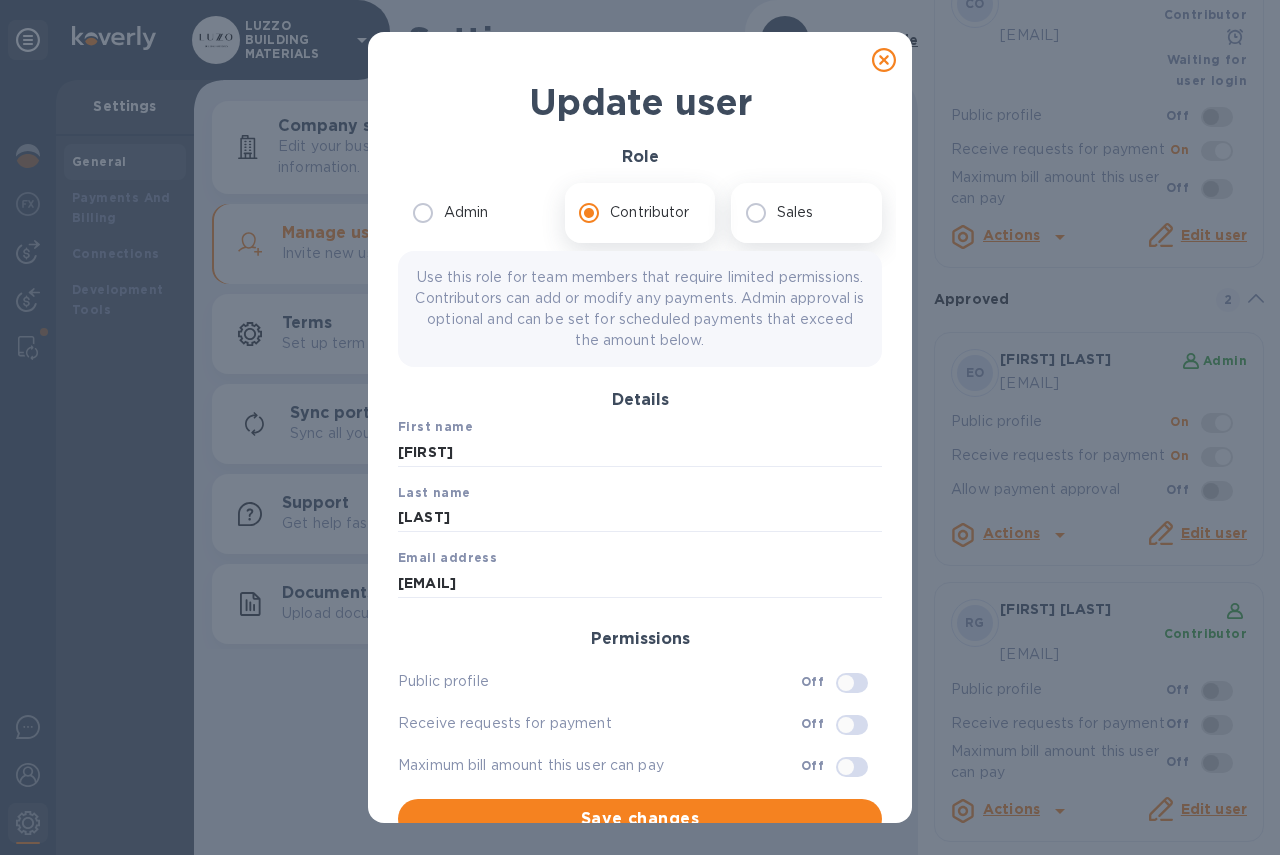 click on "Sales" at bounding box center (795, 212) 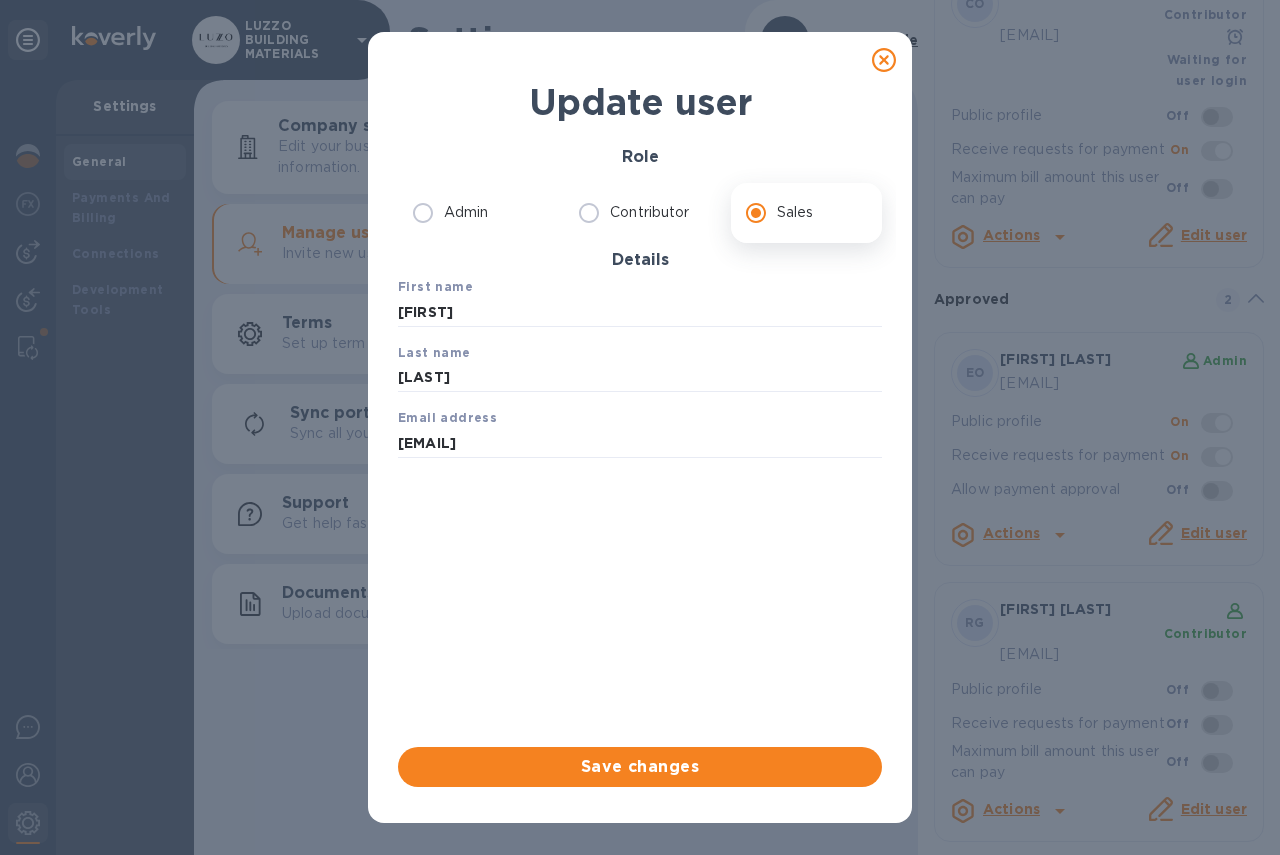 click on "Sales" at bounding box center [795, 212] 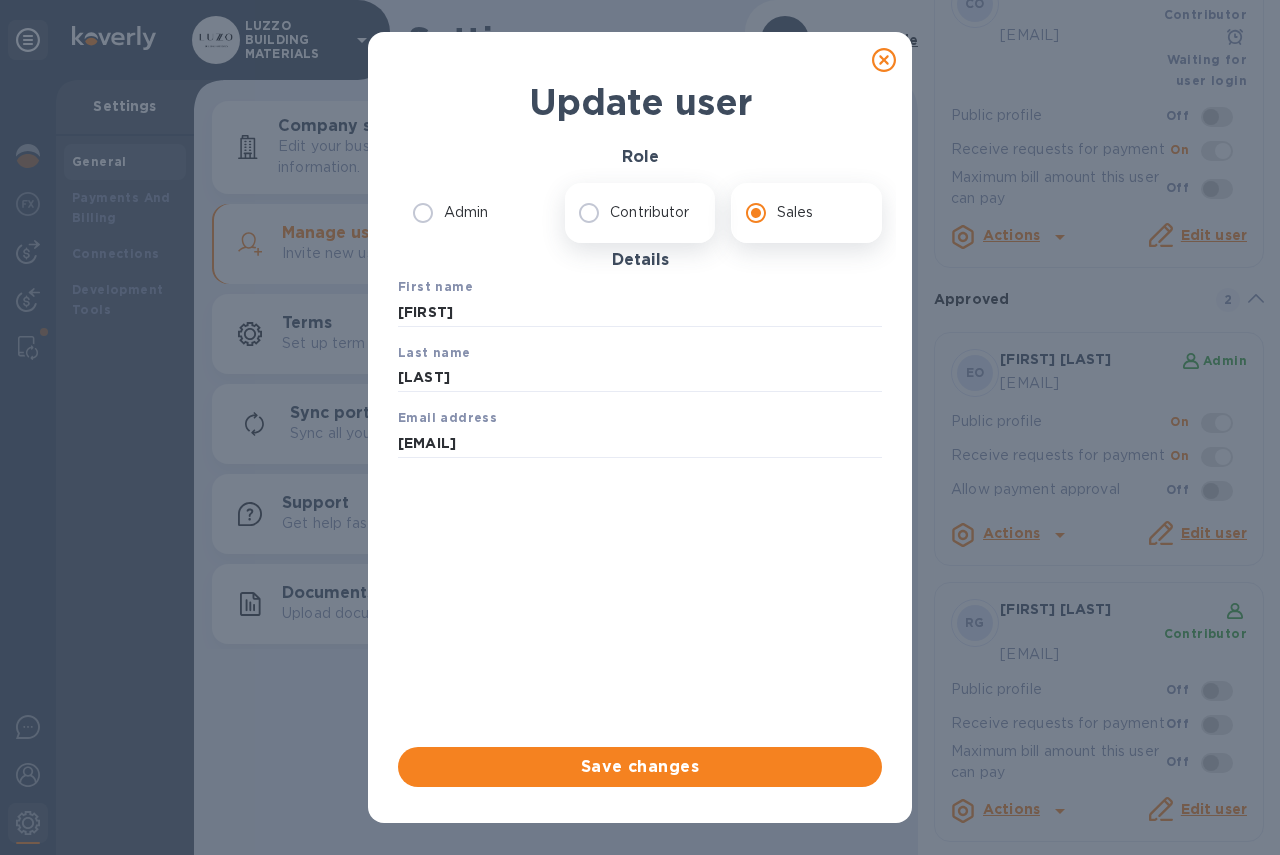 click on "Contributor" at bounding box center [649, 212] 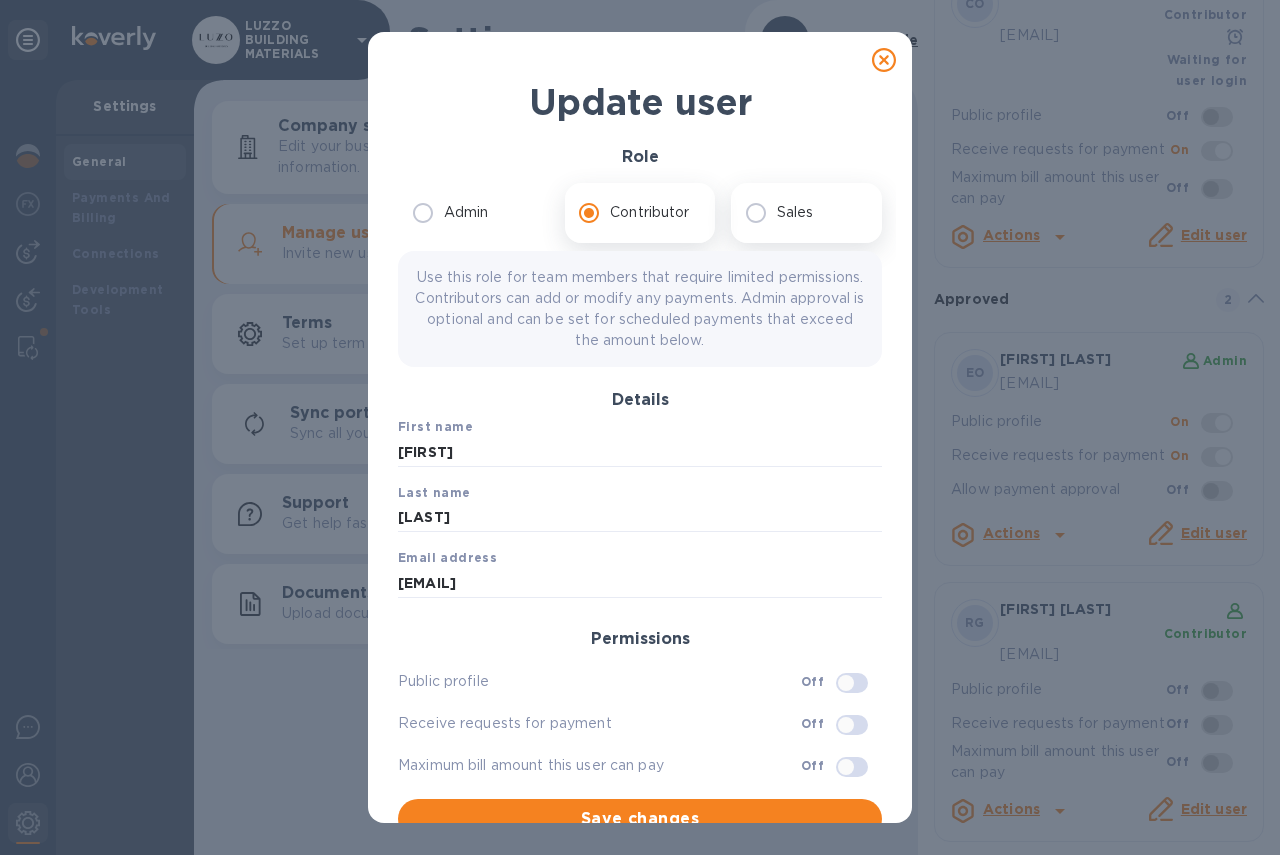 click on "Sales" at bounding box center [801, 213] 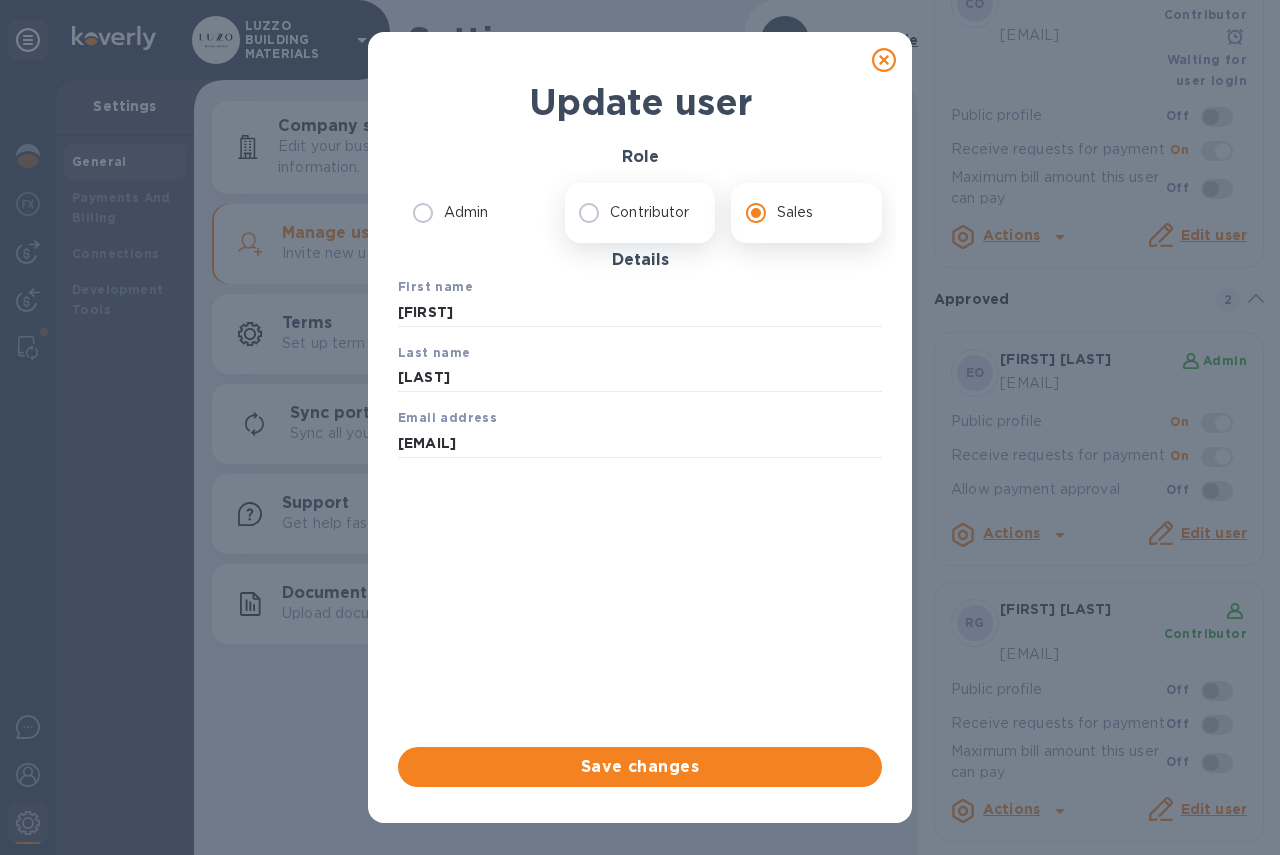 click on "Contributor" at bounding box center (649, 212) 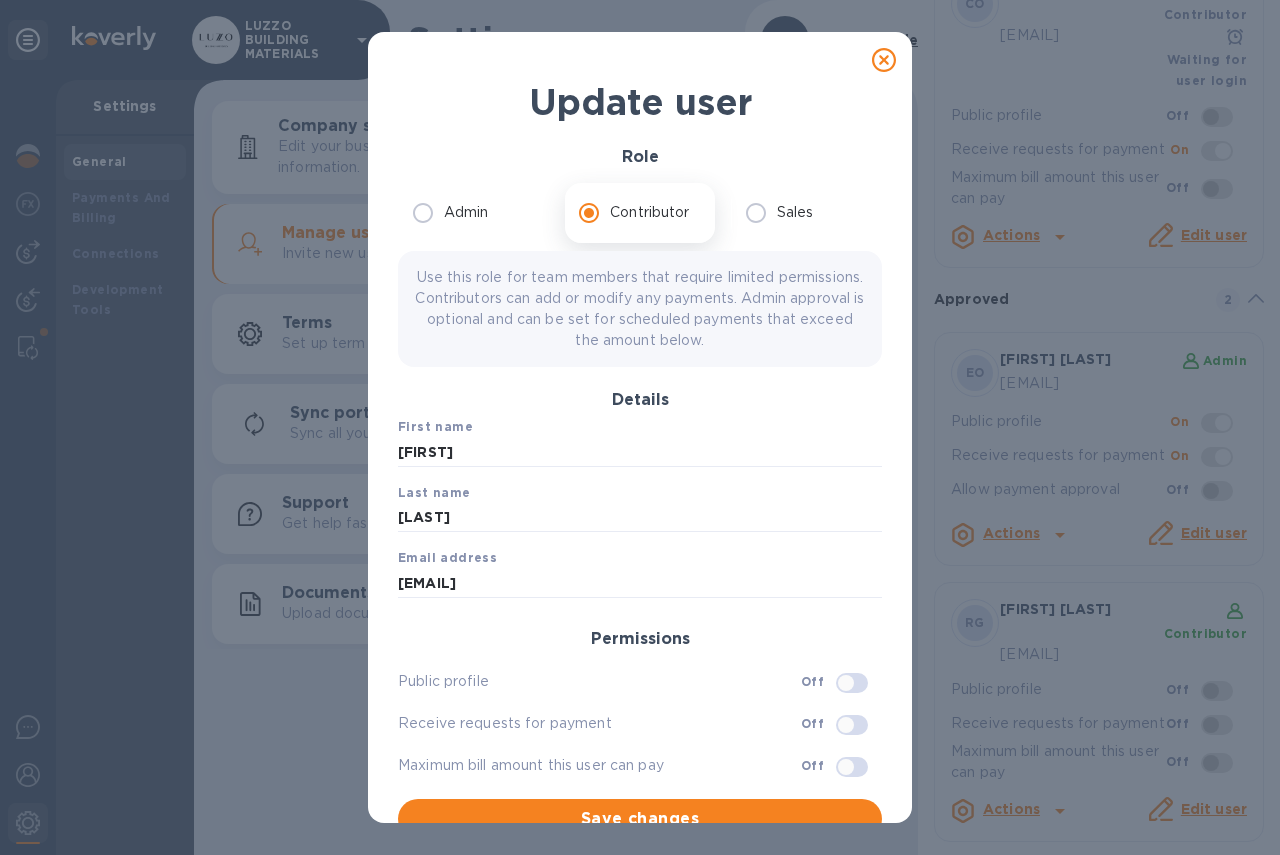 scroll, scrollTop: 4, scrollLeft: 0, axis: vertical 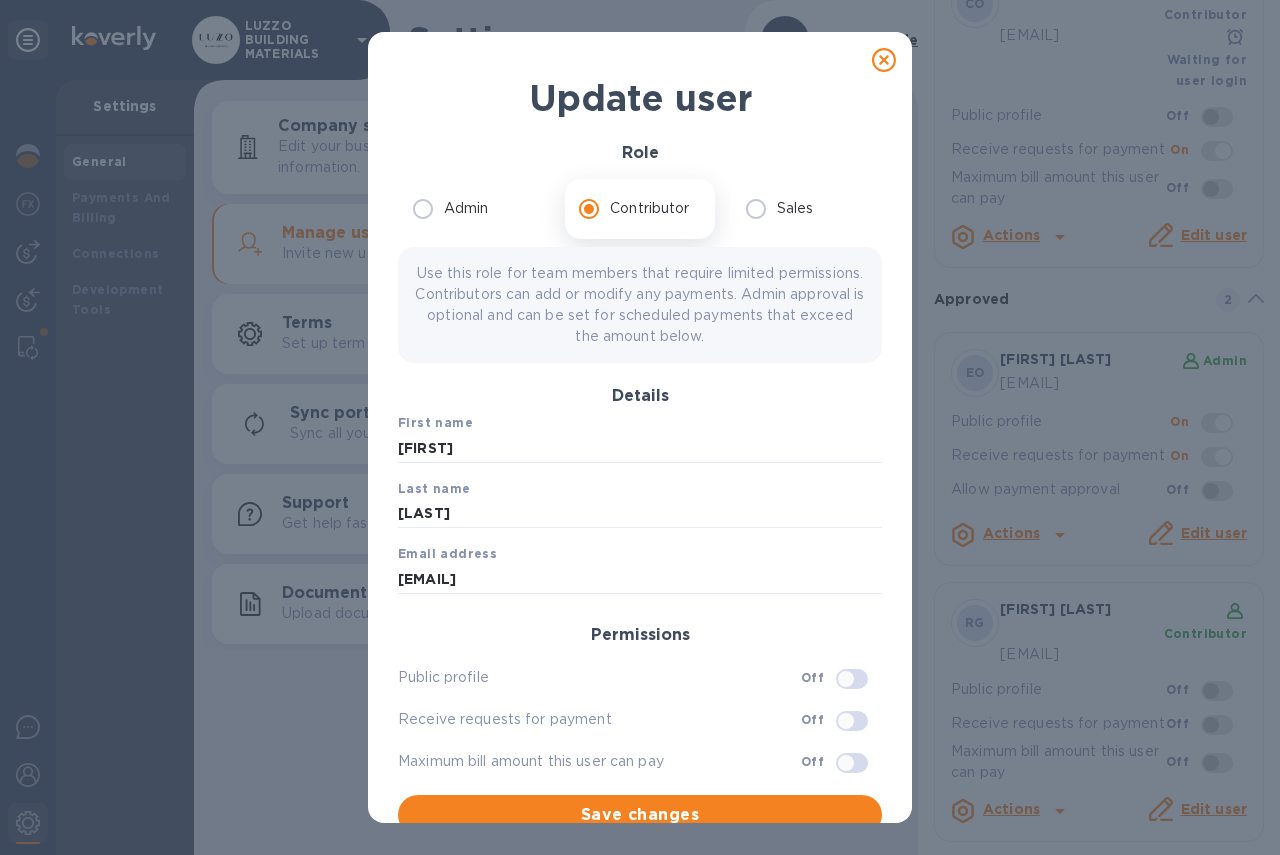 click on "Sales" at bounding box center (806, 209) 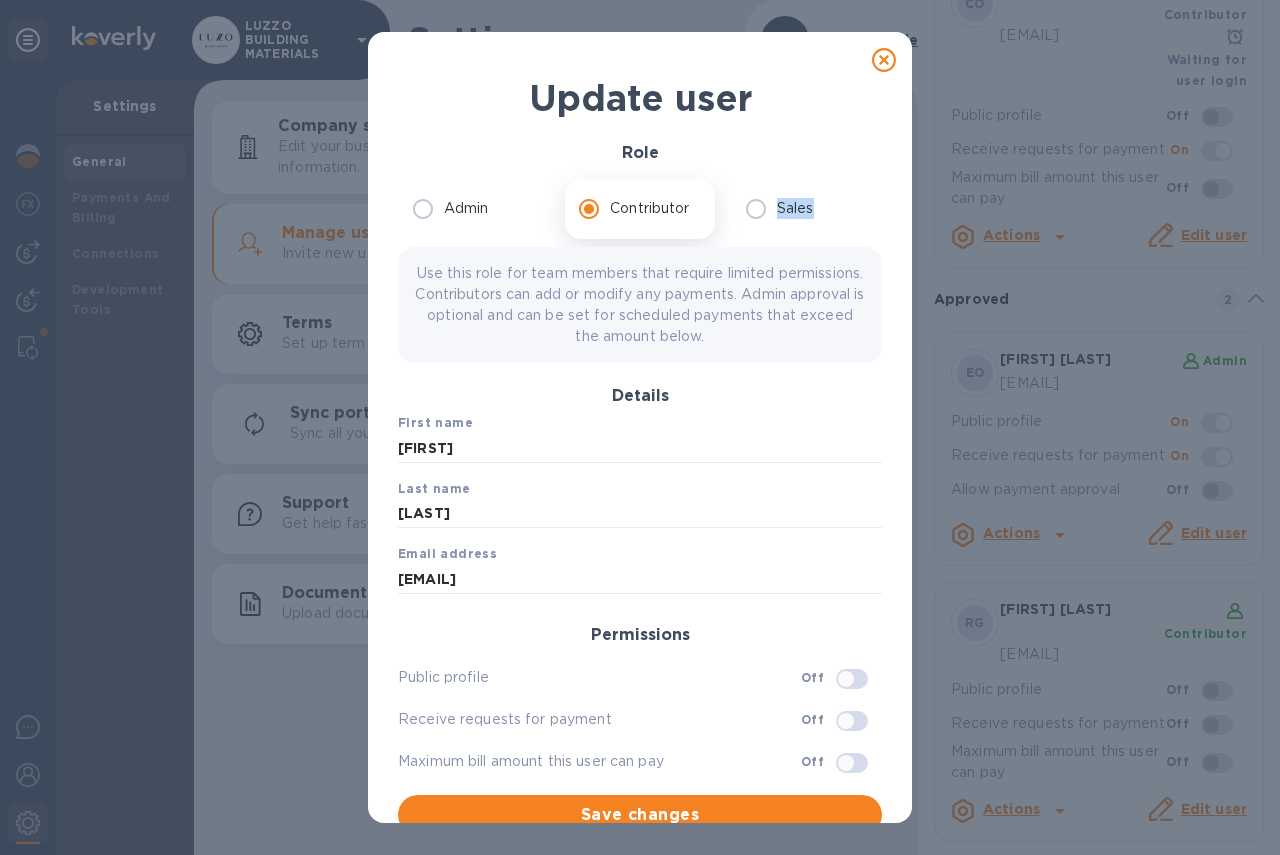 click on "Sales" at bounding box center [806, 209] 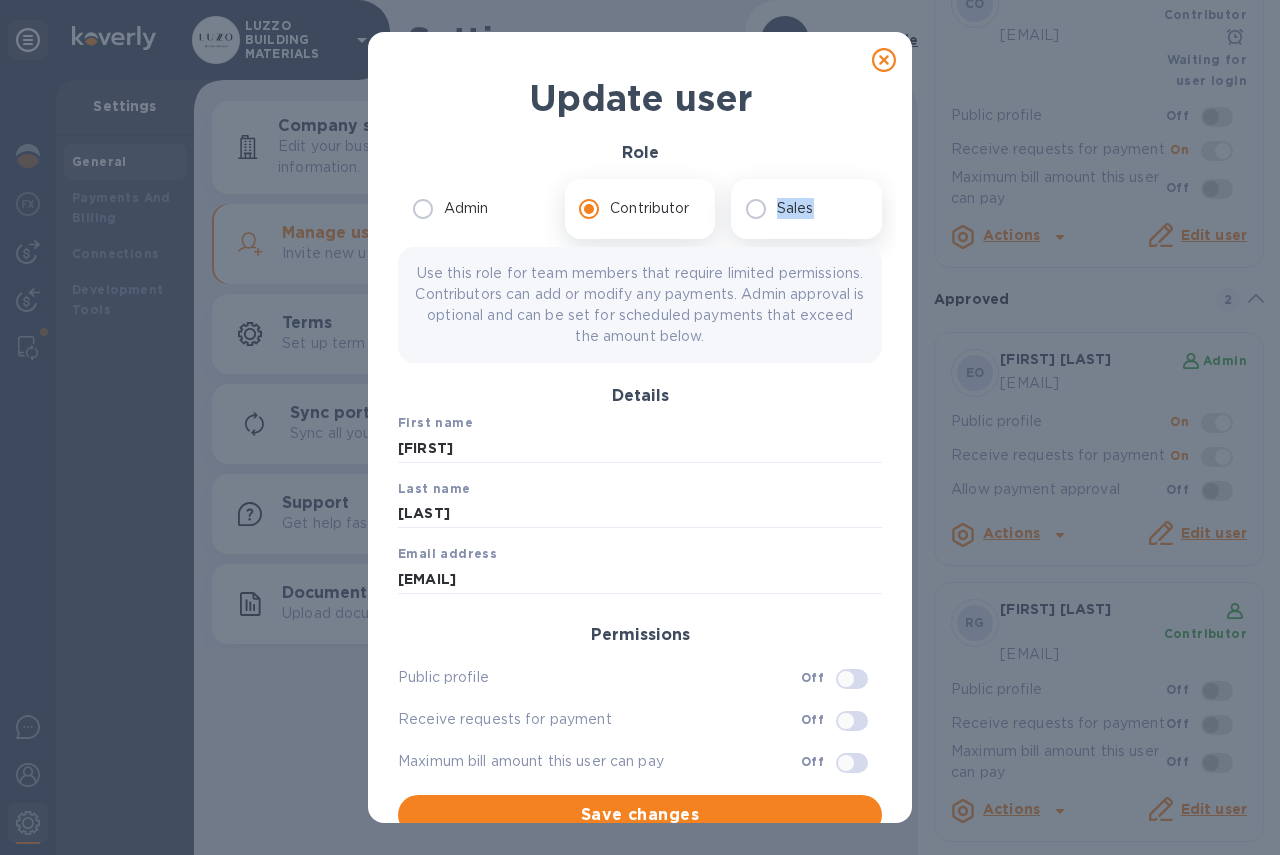 click on "Sales" at bounding box center [756, 209] 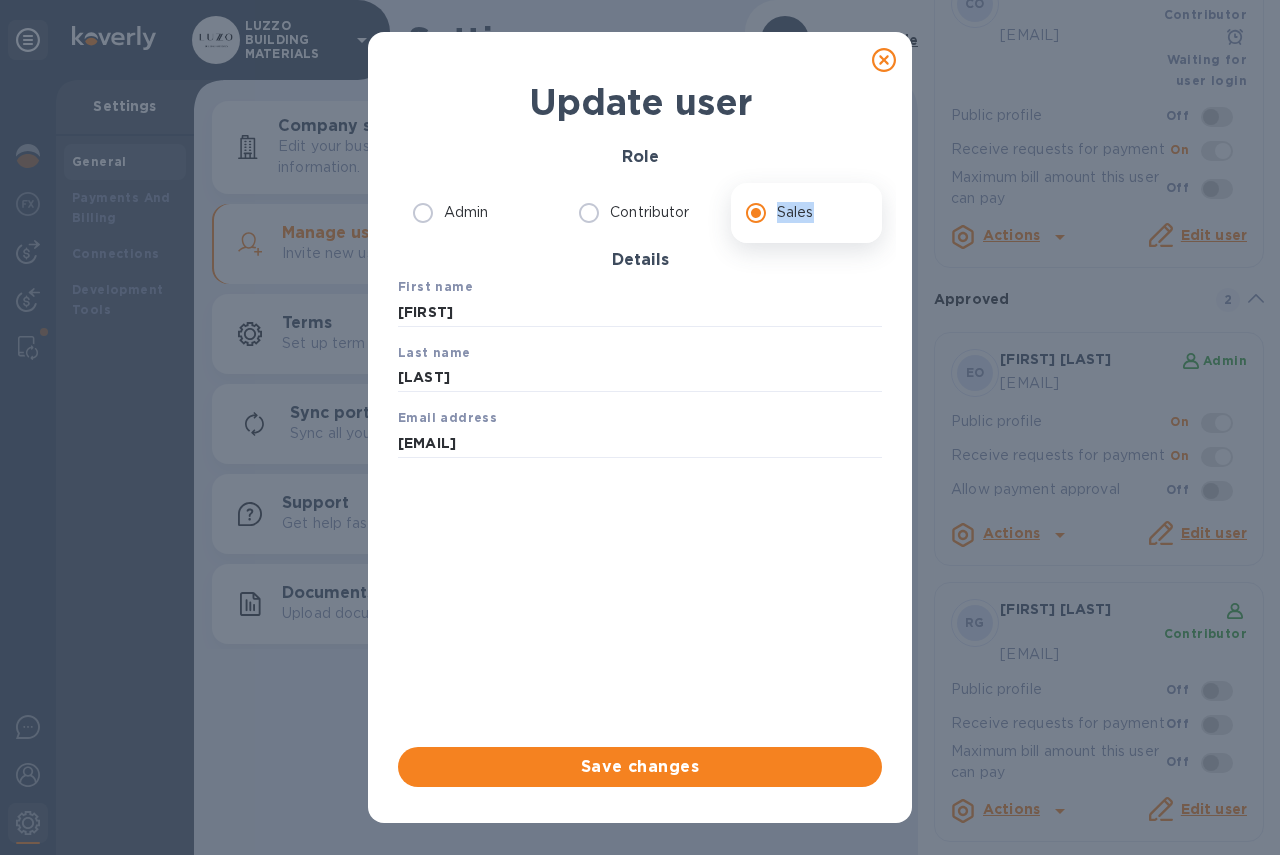 scroll, scrollTop: 0, scrollLeft: 0, axis: both 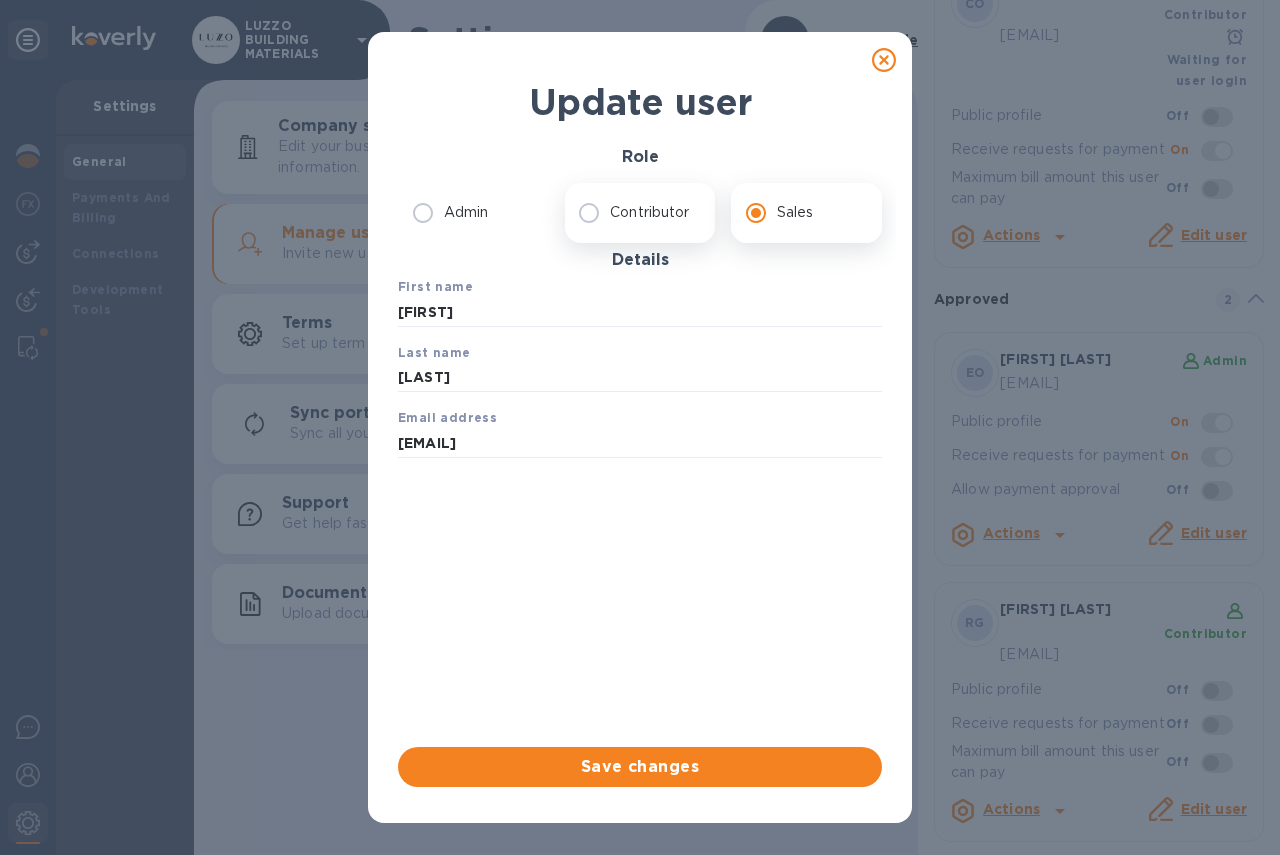 click on "Contributor" at bounding box center [634, 213] 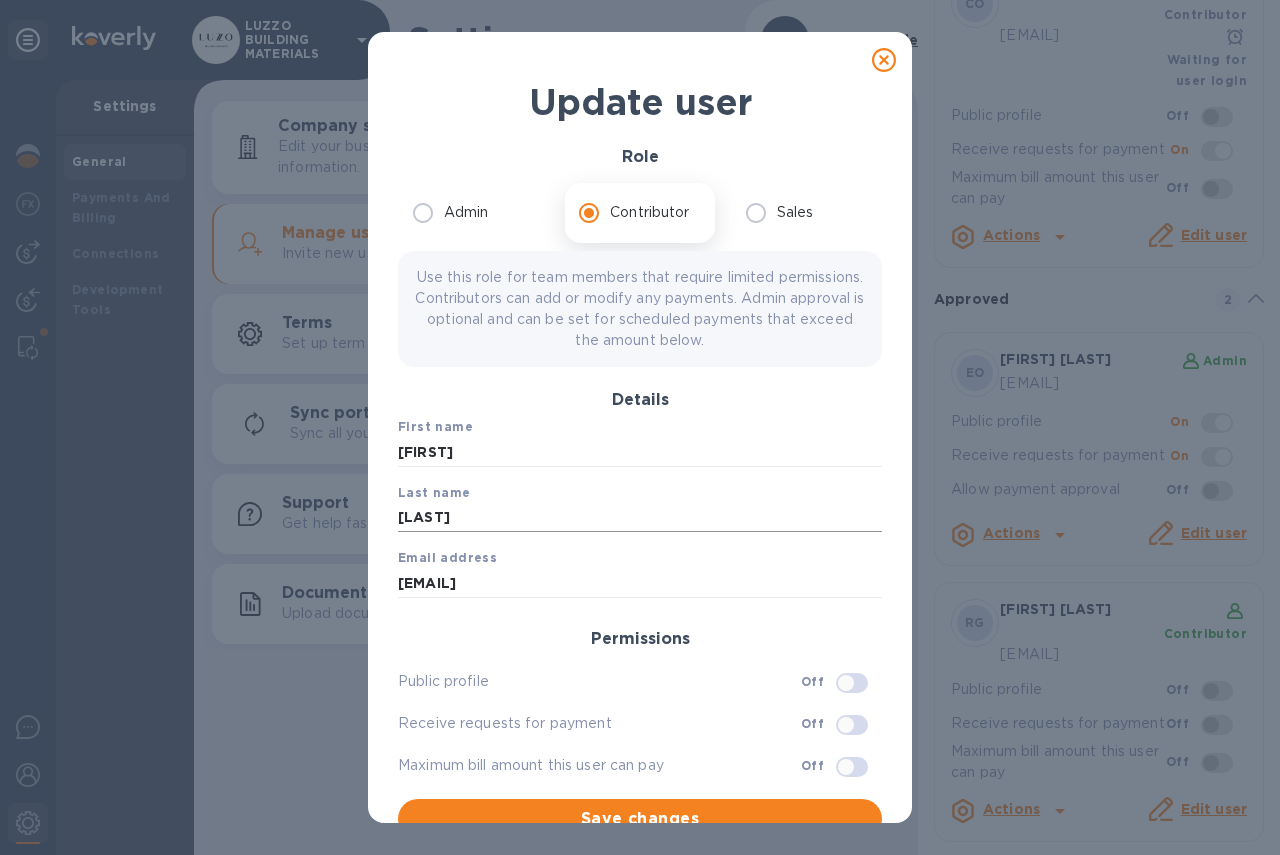 scroll, scrollTop: 8, scrollLeft: 0, axis: vertical 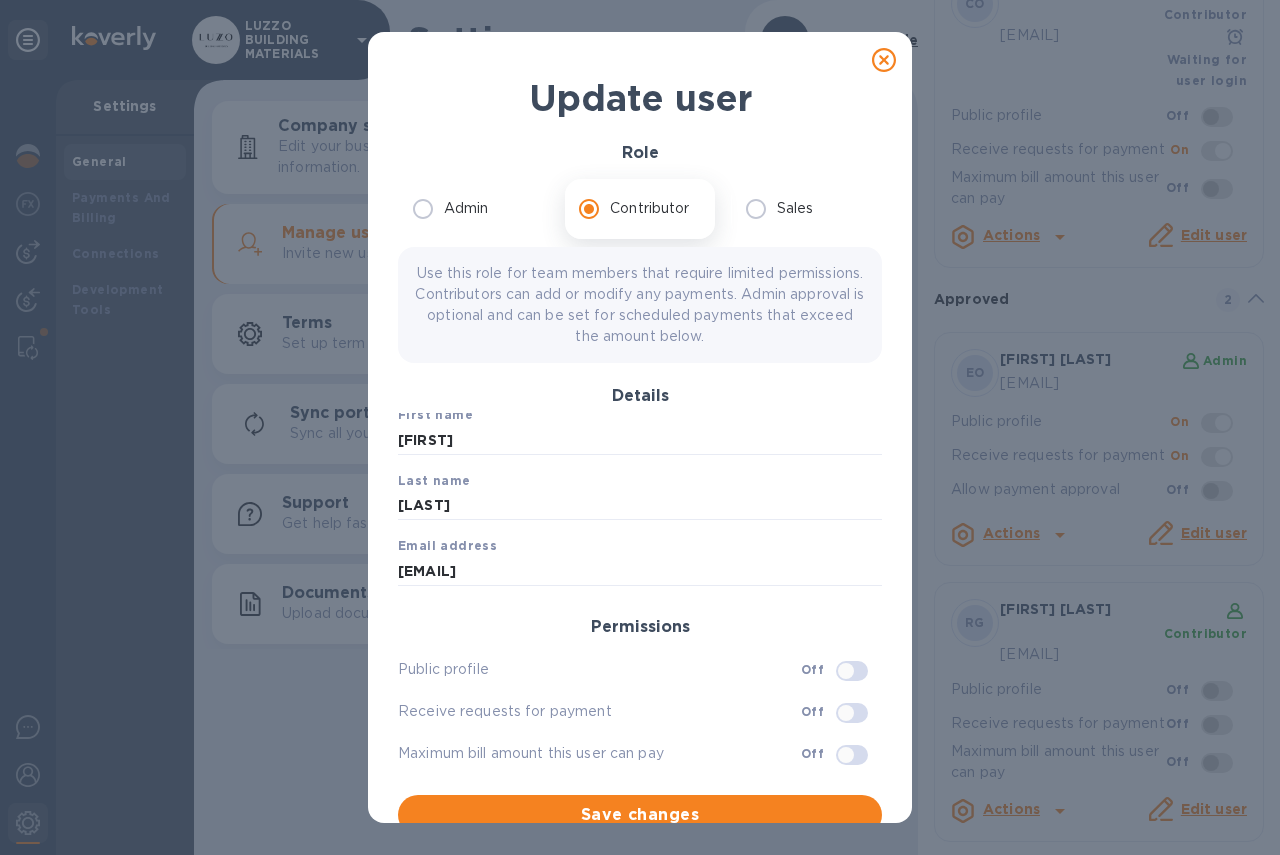 click at bounding box center (846, 755) 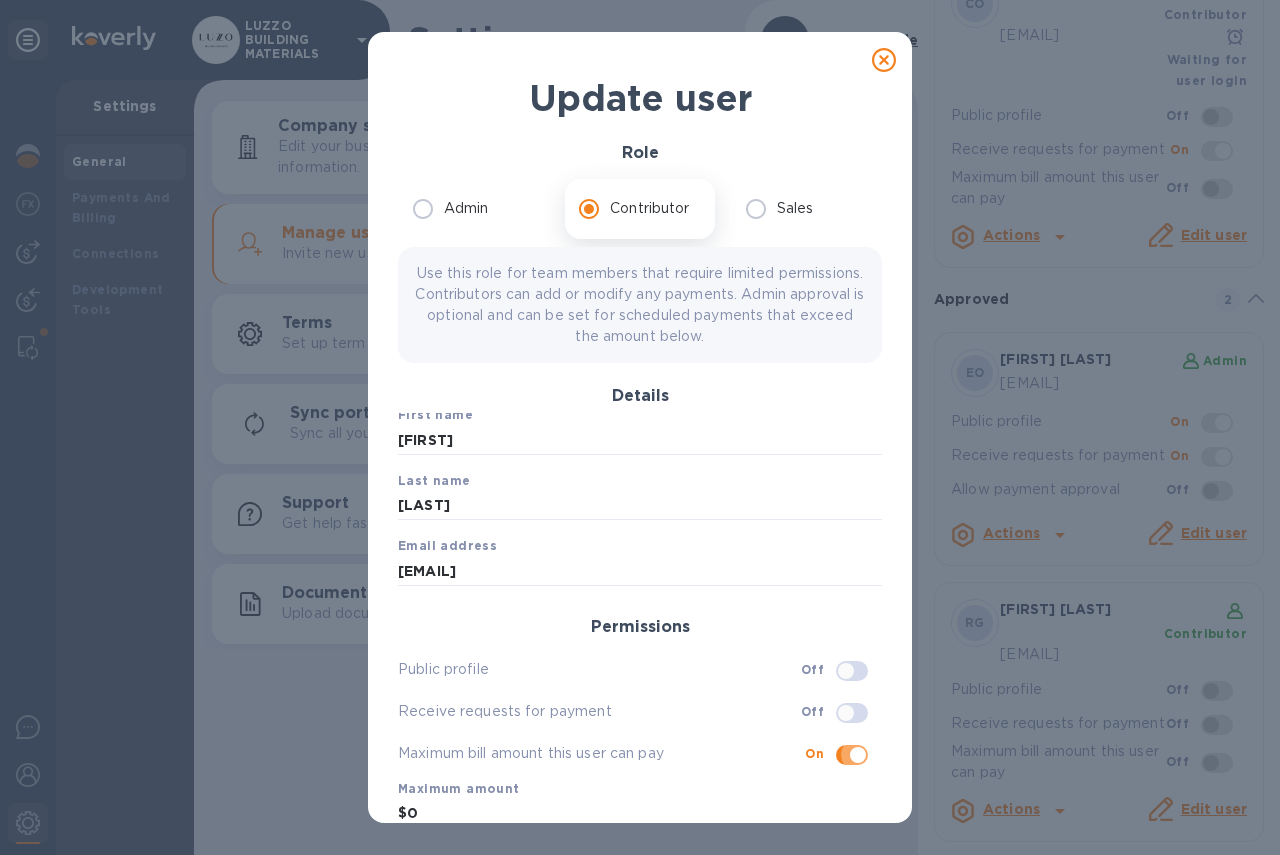 click at bounding box center [858, 755] 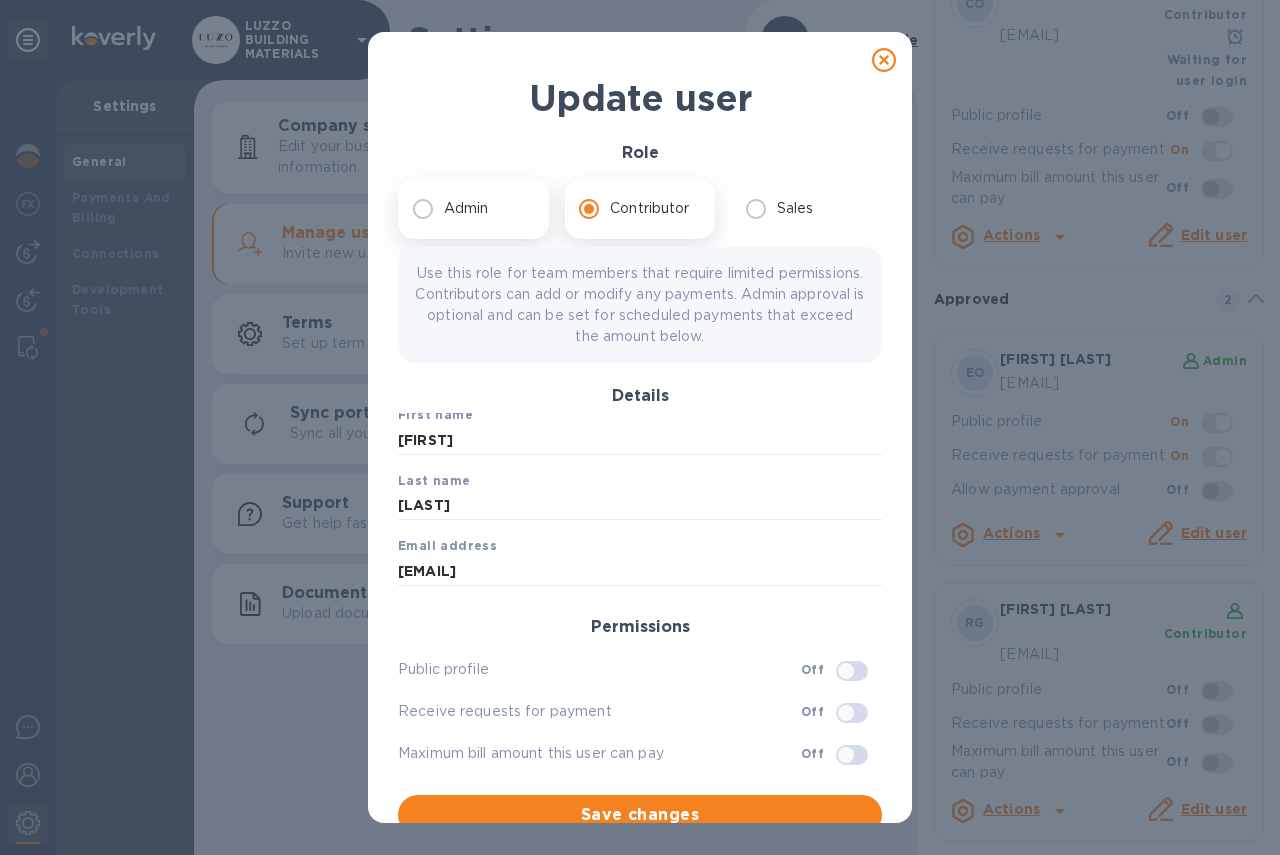 click on "Admin" at bounding box center [423, 209] 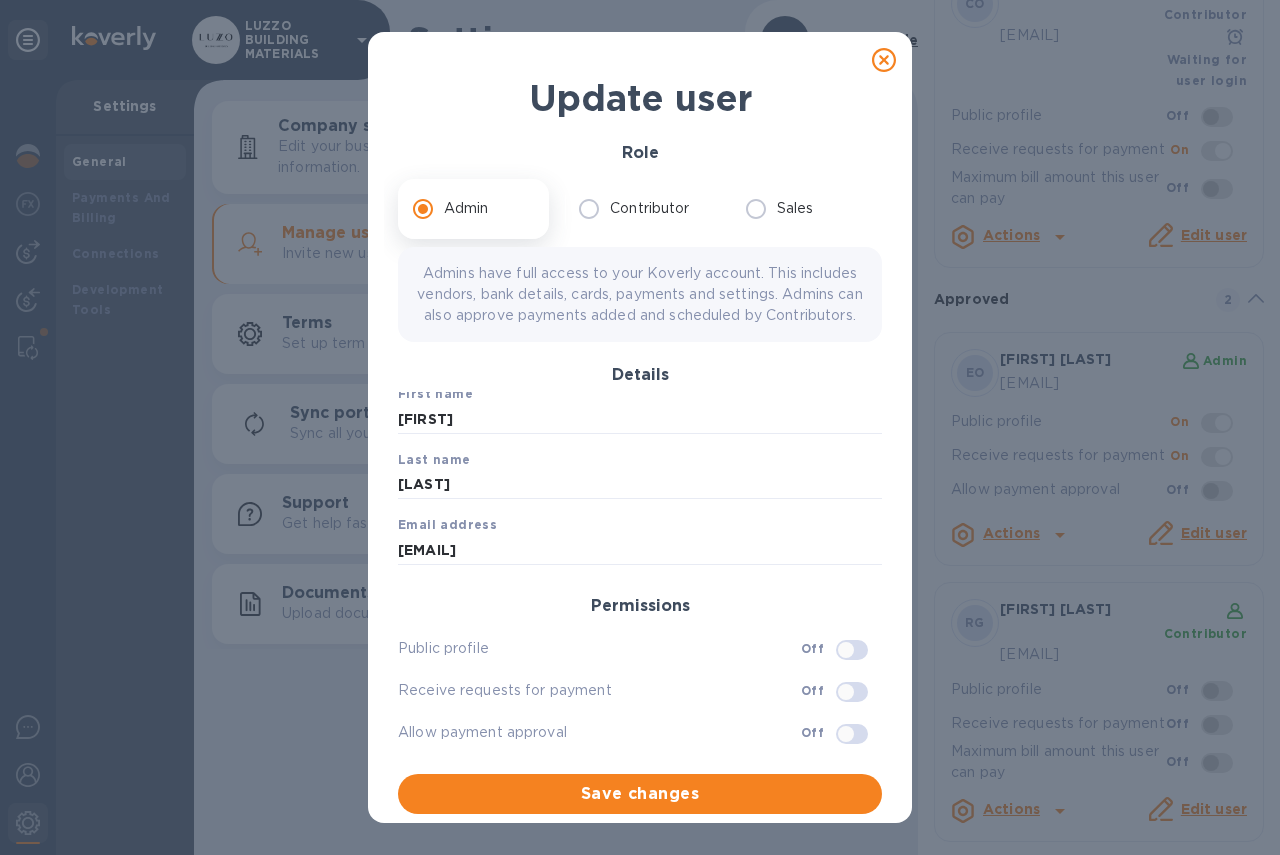 scroll, scrollTop: 24, scrollLeft: 0, axis: vertical 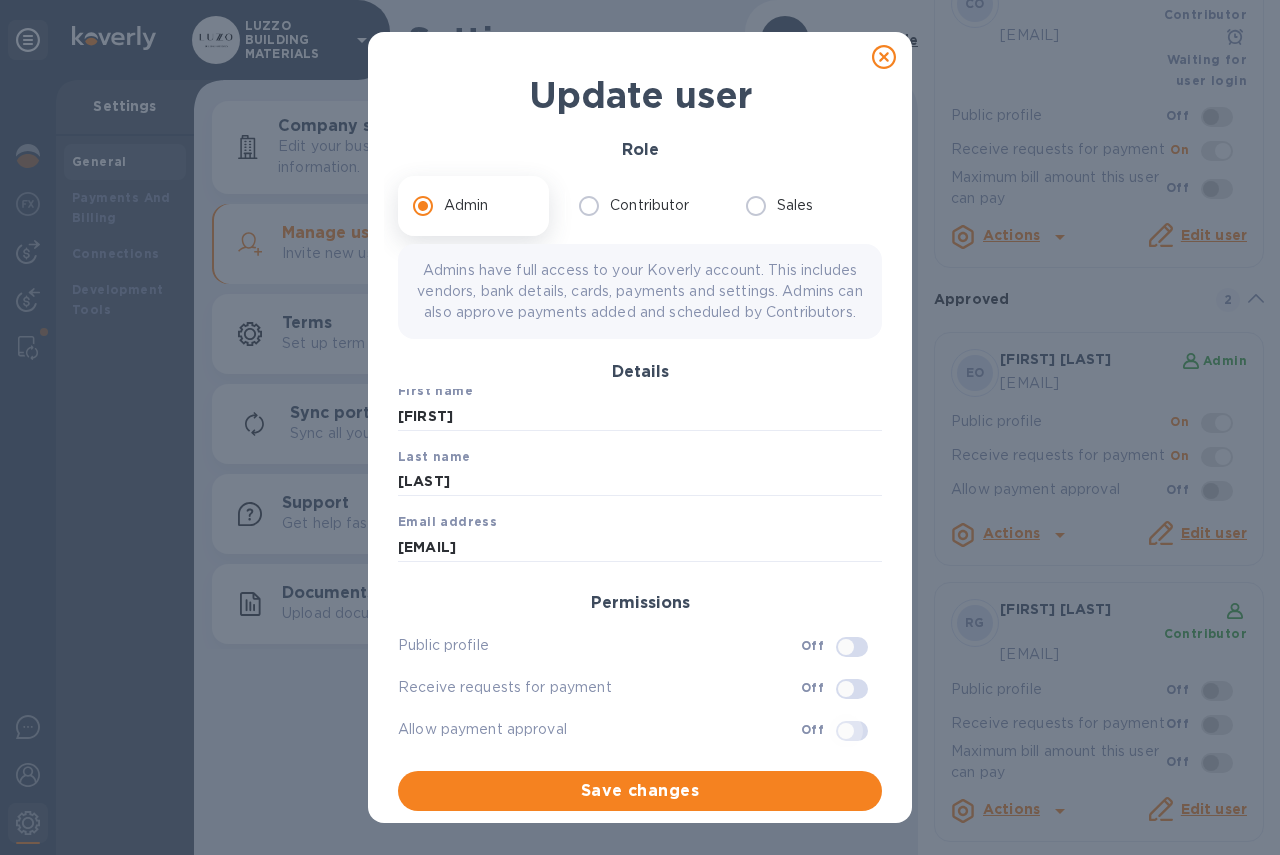 click at bounding box center [846, 731] 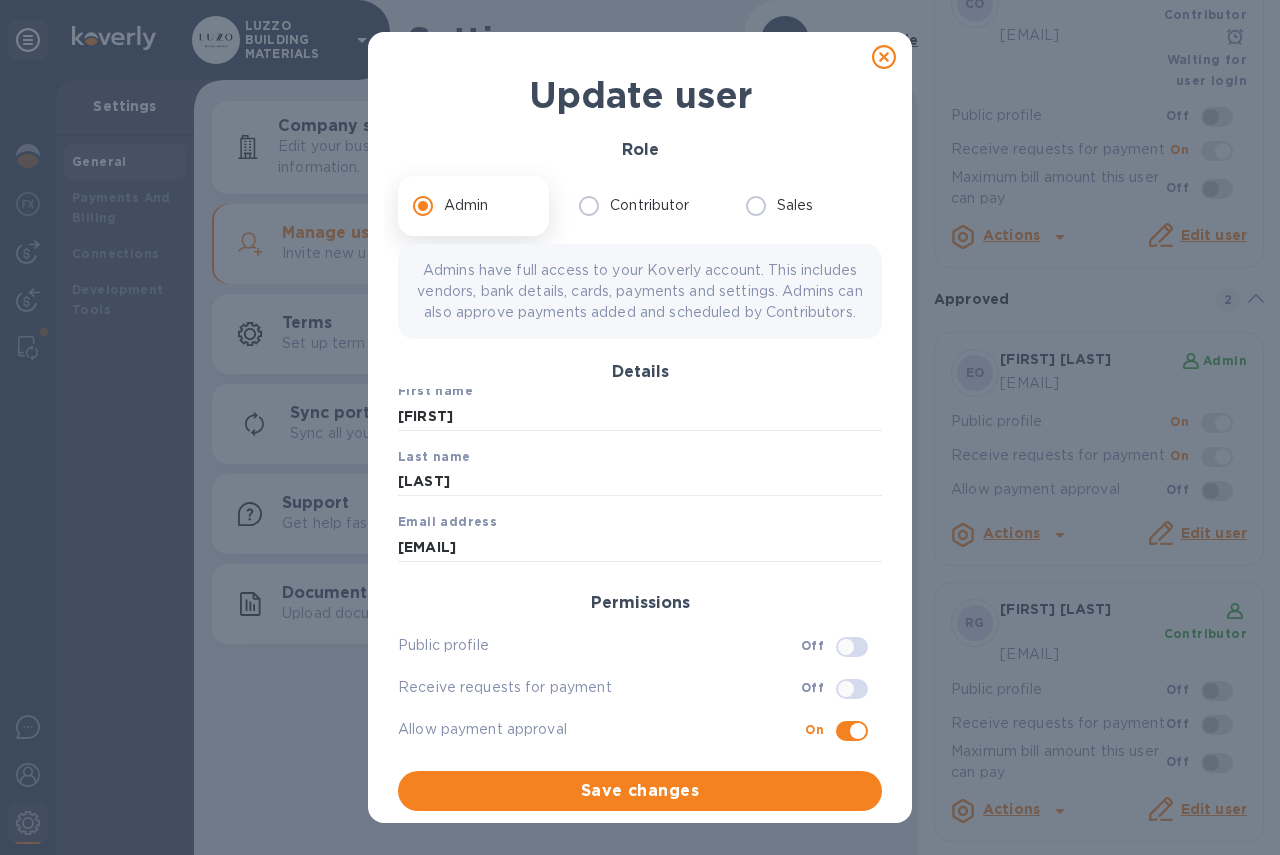 click at bounding box center (858, 731) 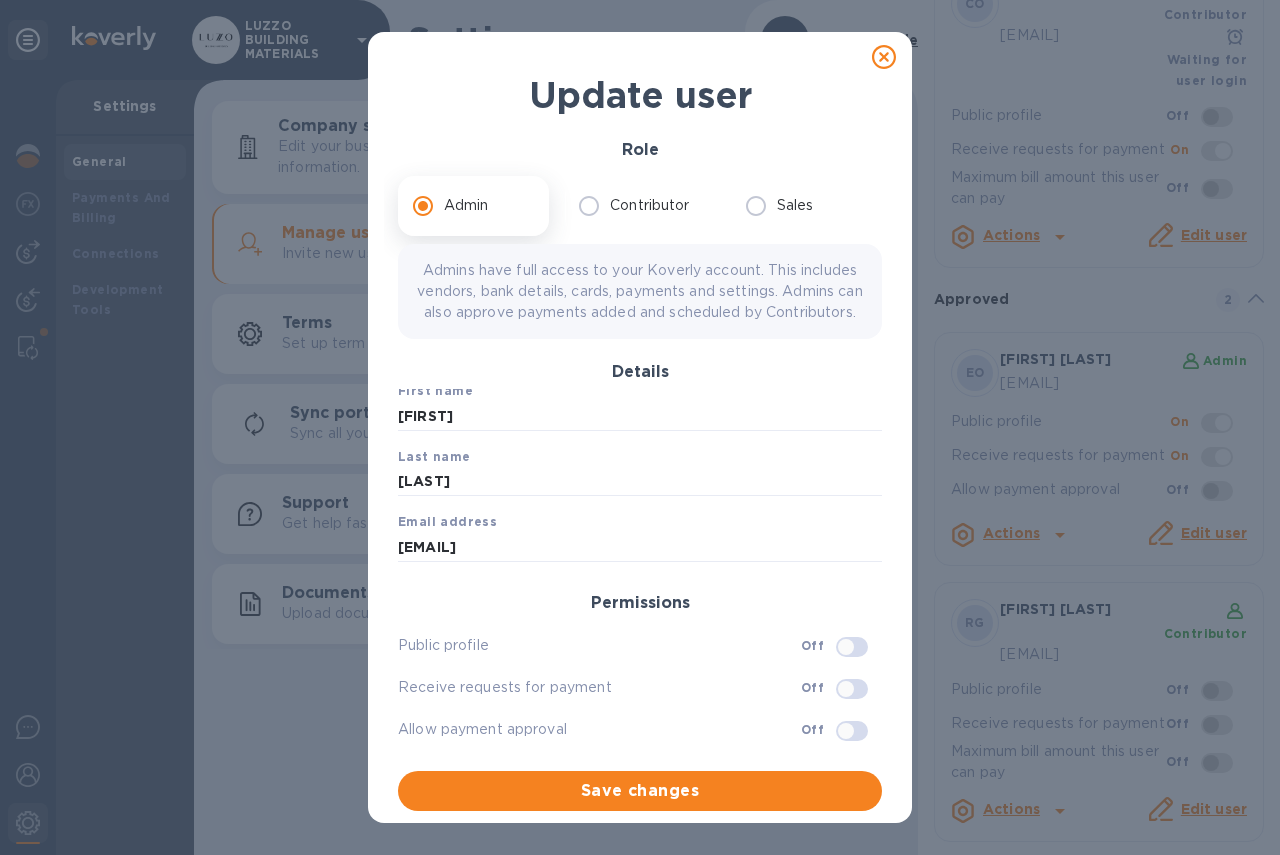 click on "Receive requests for payment" at bounding box center [599, 687] 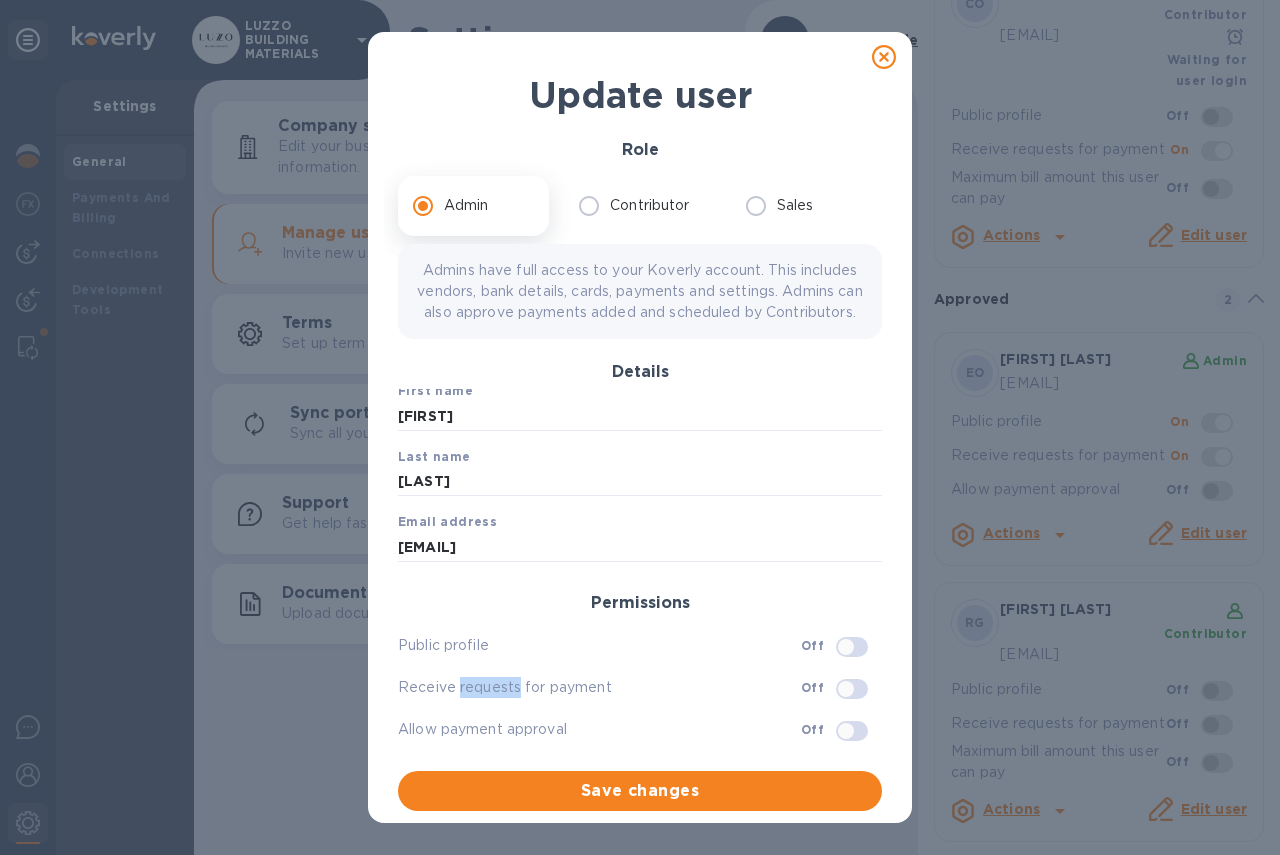 click on "Receive requests for payment" at bounding box center [599, 687] 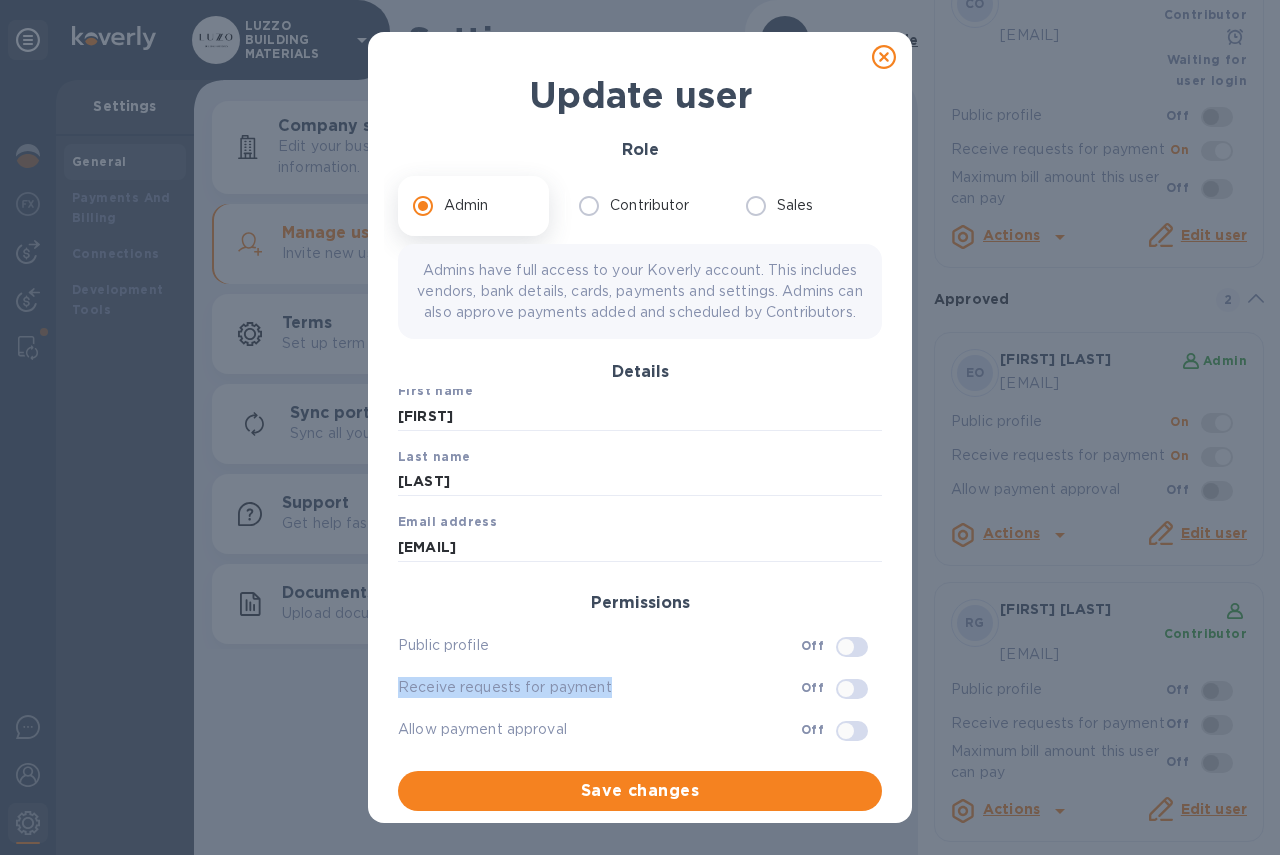 click on "Receive requests for payment" at bounding box center (599, 687) 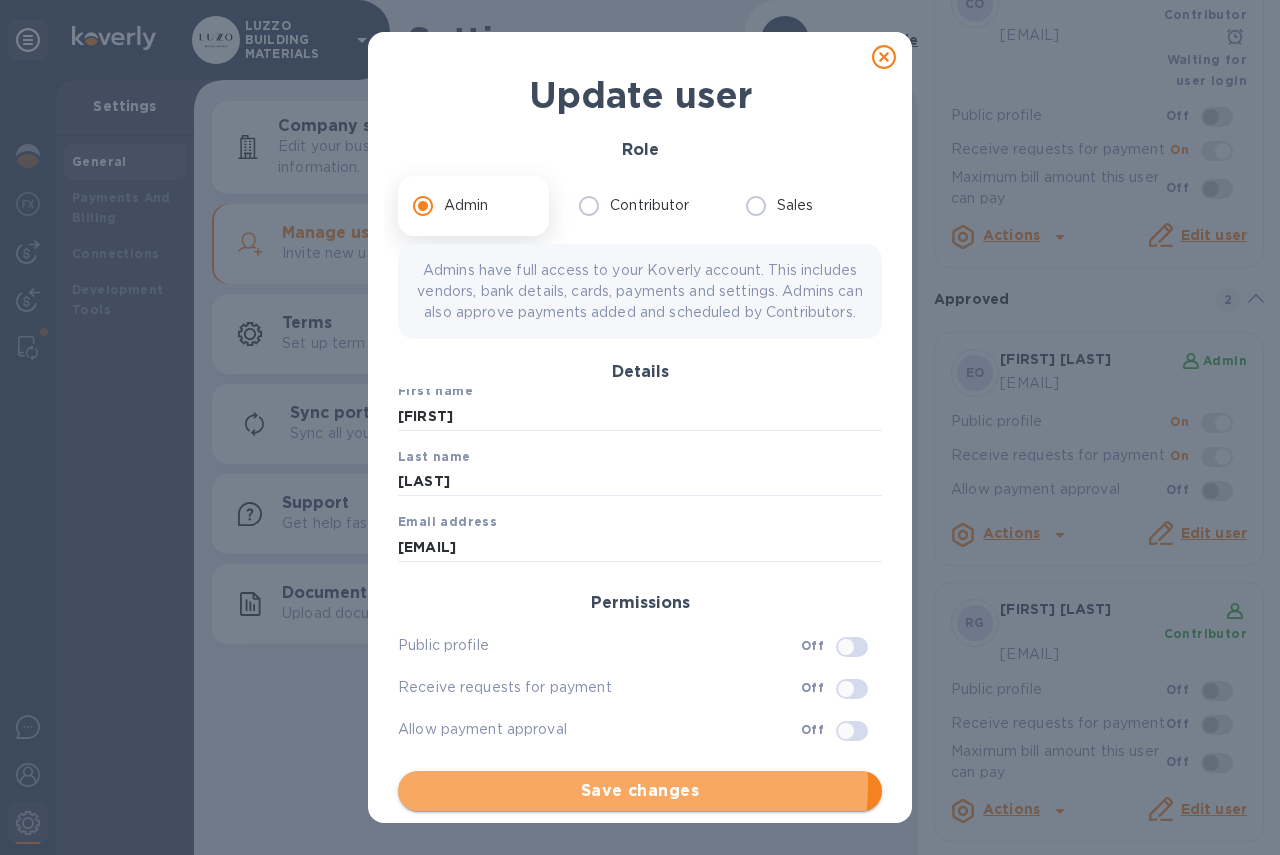 click on "Save changes" at bounding box center (640, 791) 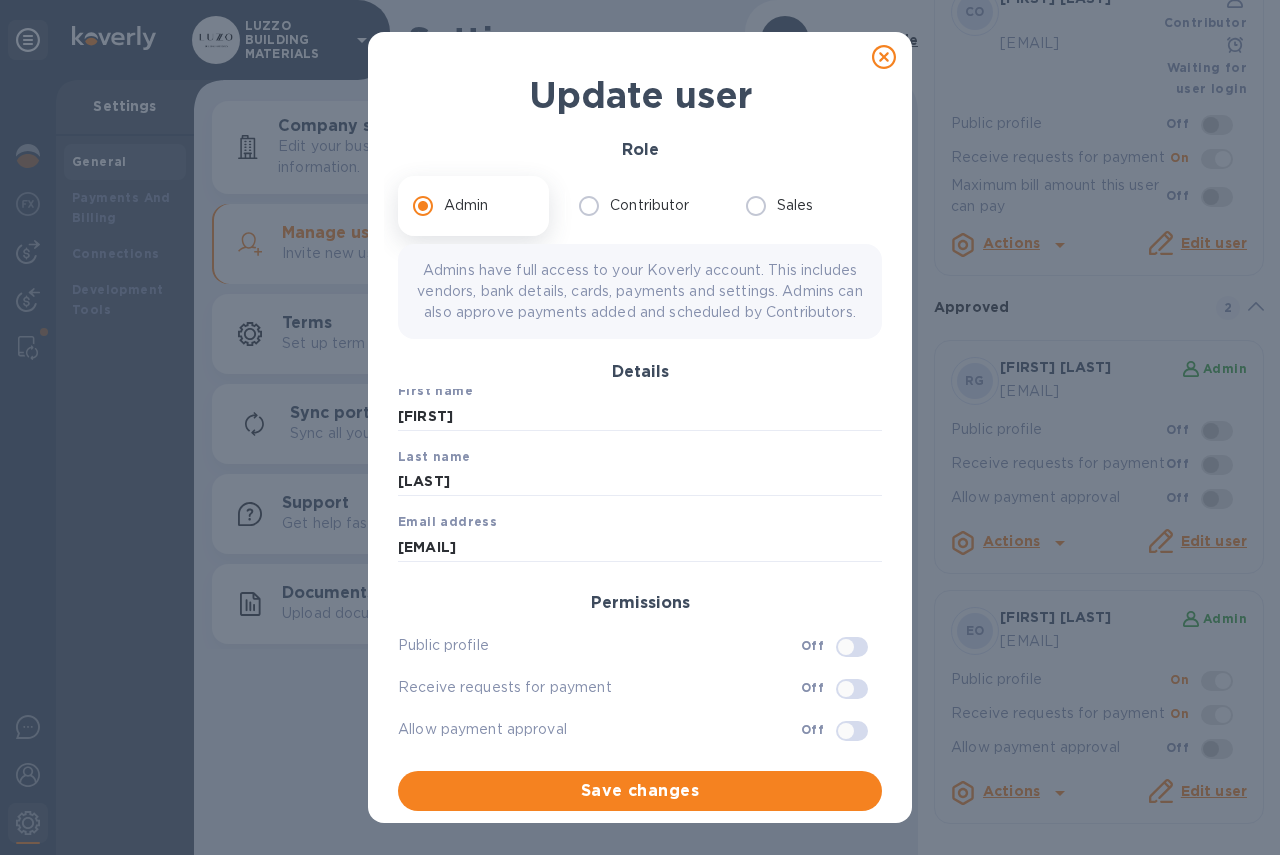 scroll, scrollTop: 157, scrollLeft: 0, axis: vertical 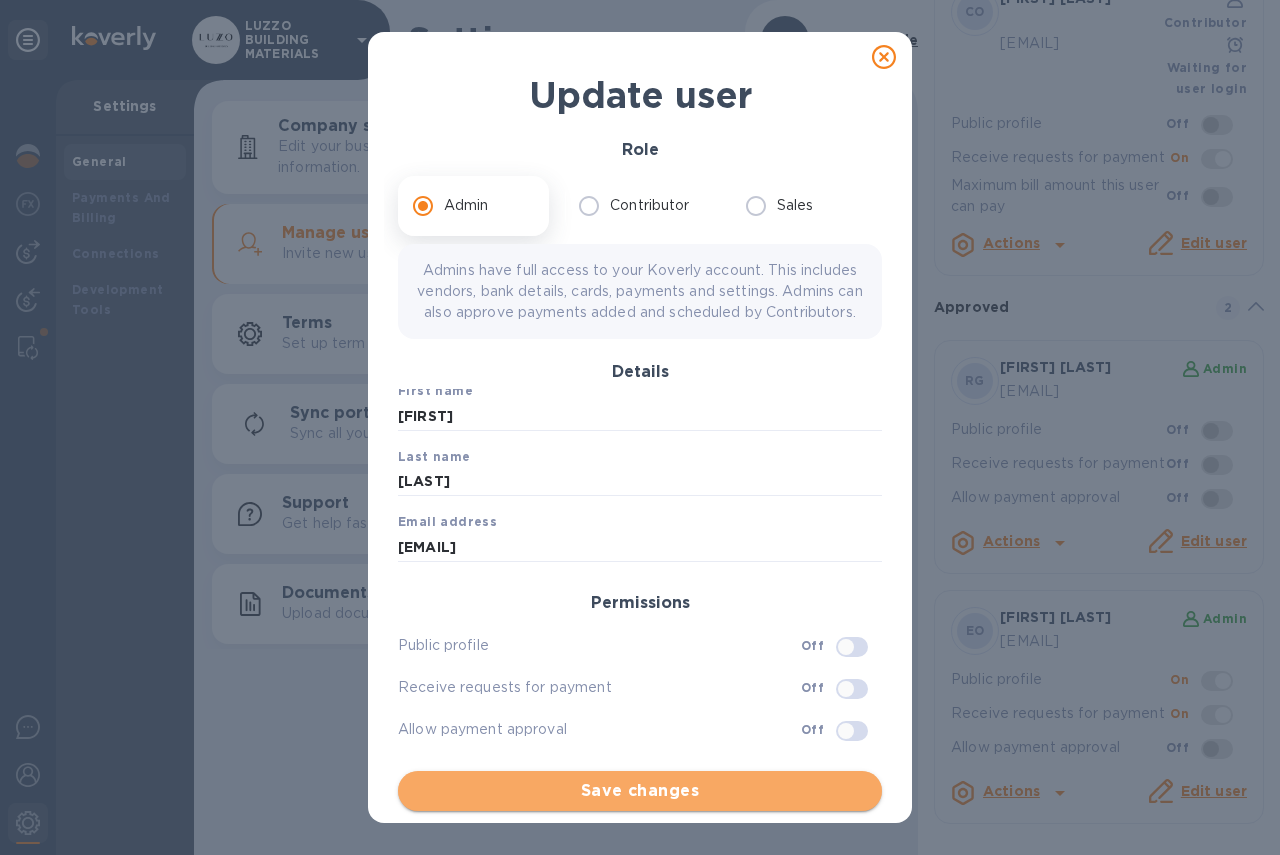 click on "Save changes" at bounding box center [640, 791] 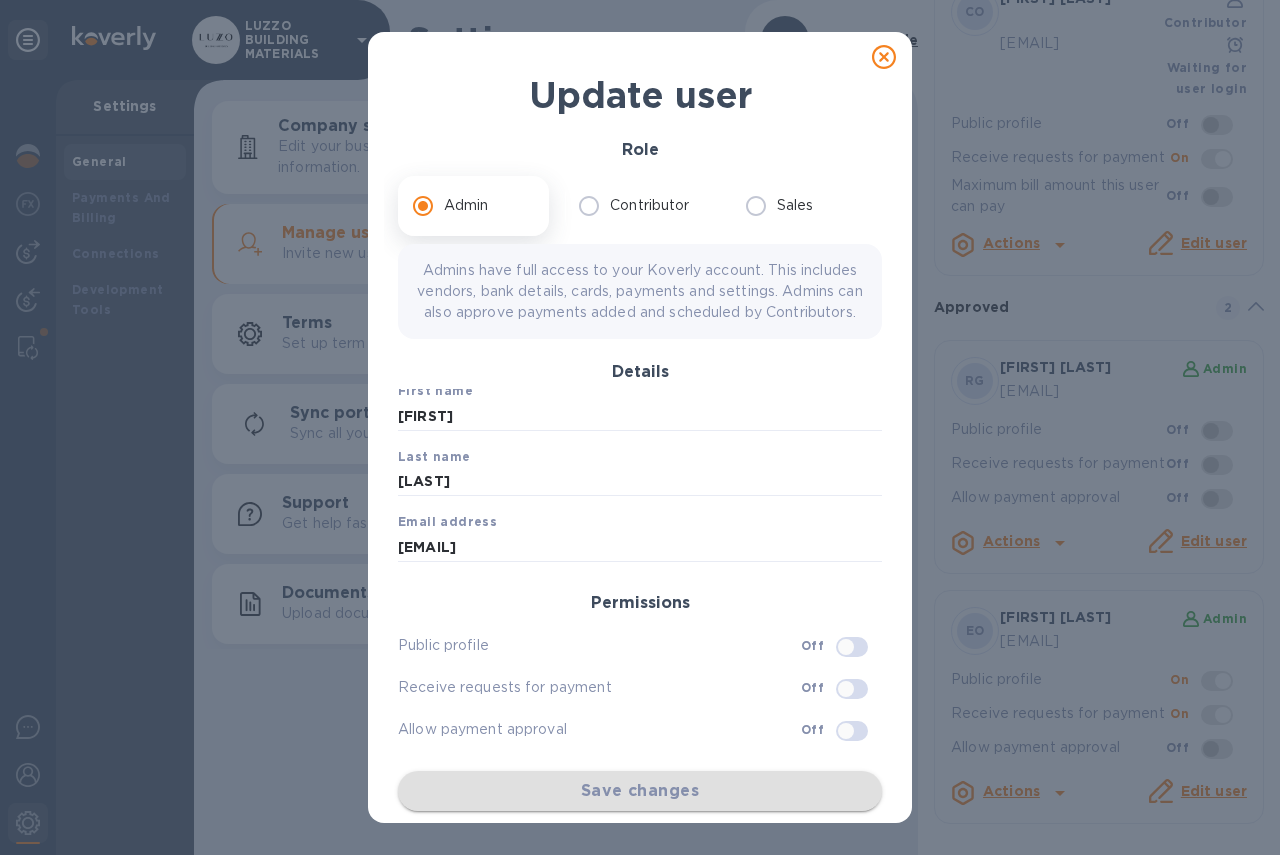 click on "Save changes" at bounding box center (640, 791) 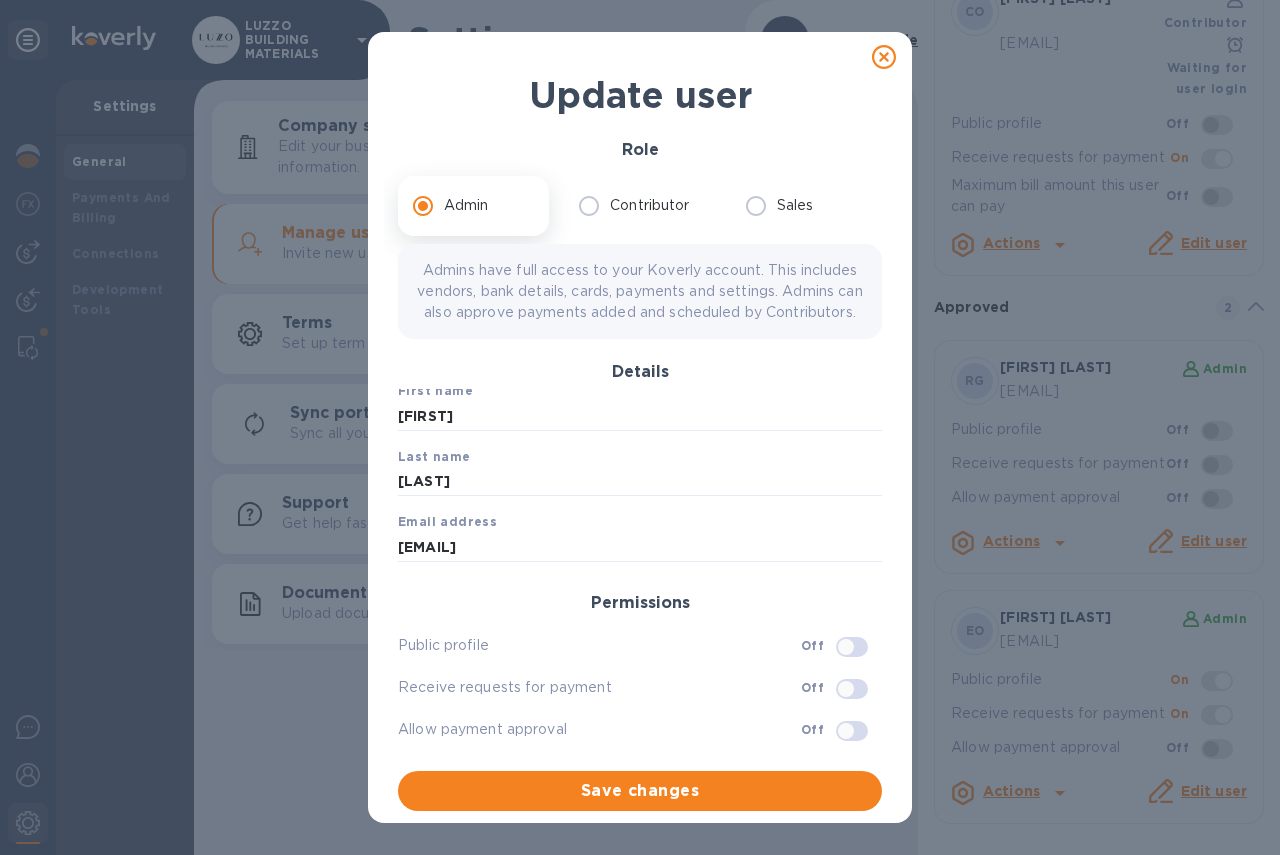 click 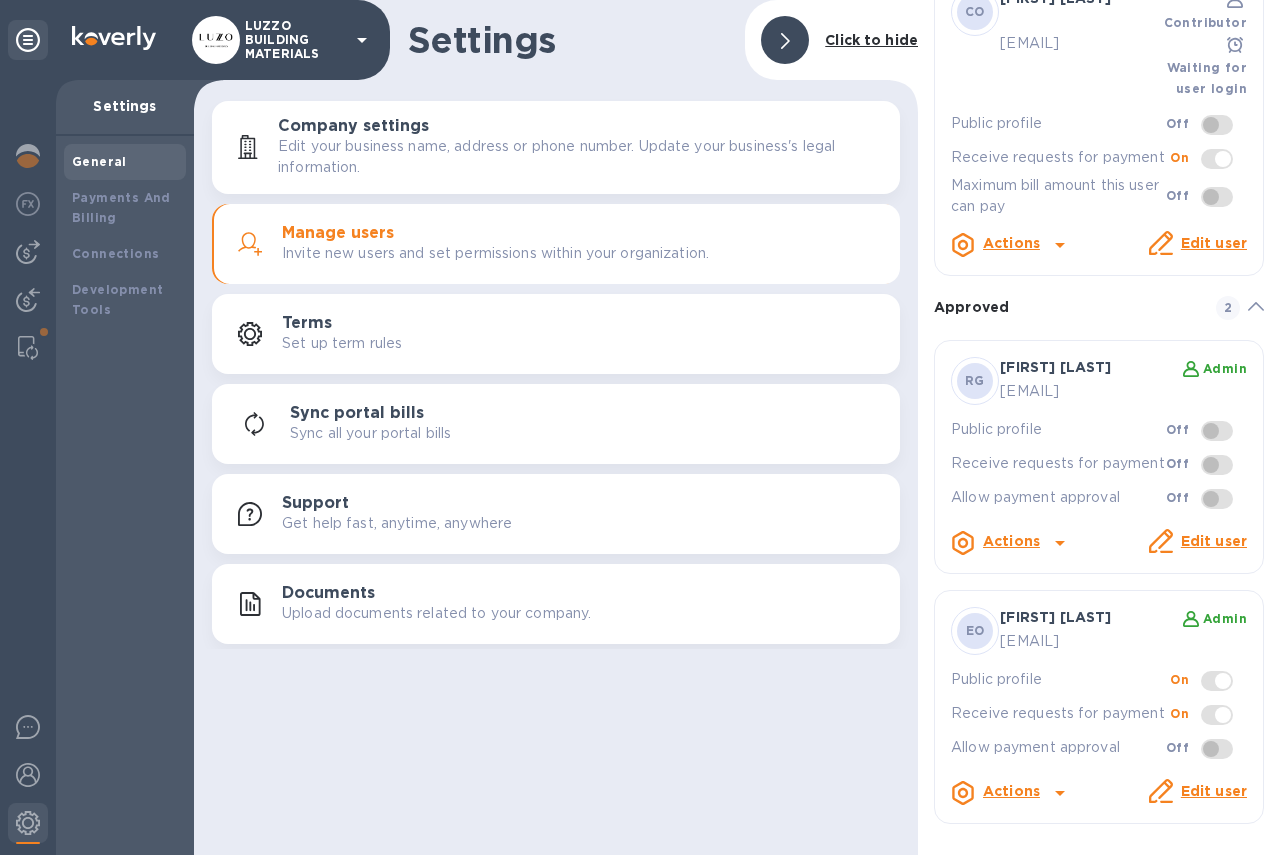 scroll, scrollTop: 0, scrollLeft: 0, axis: both 